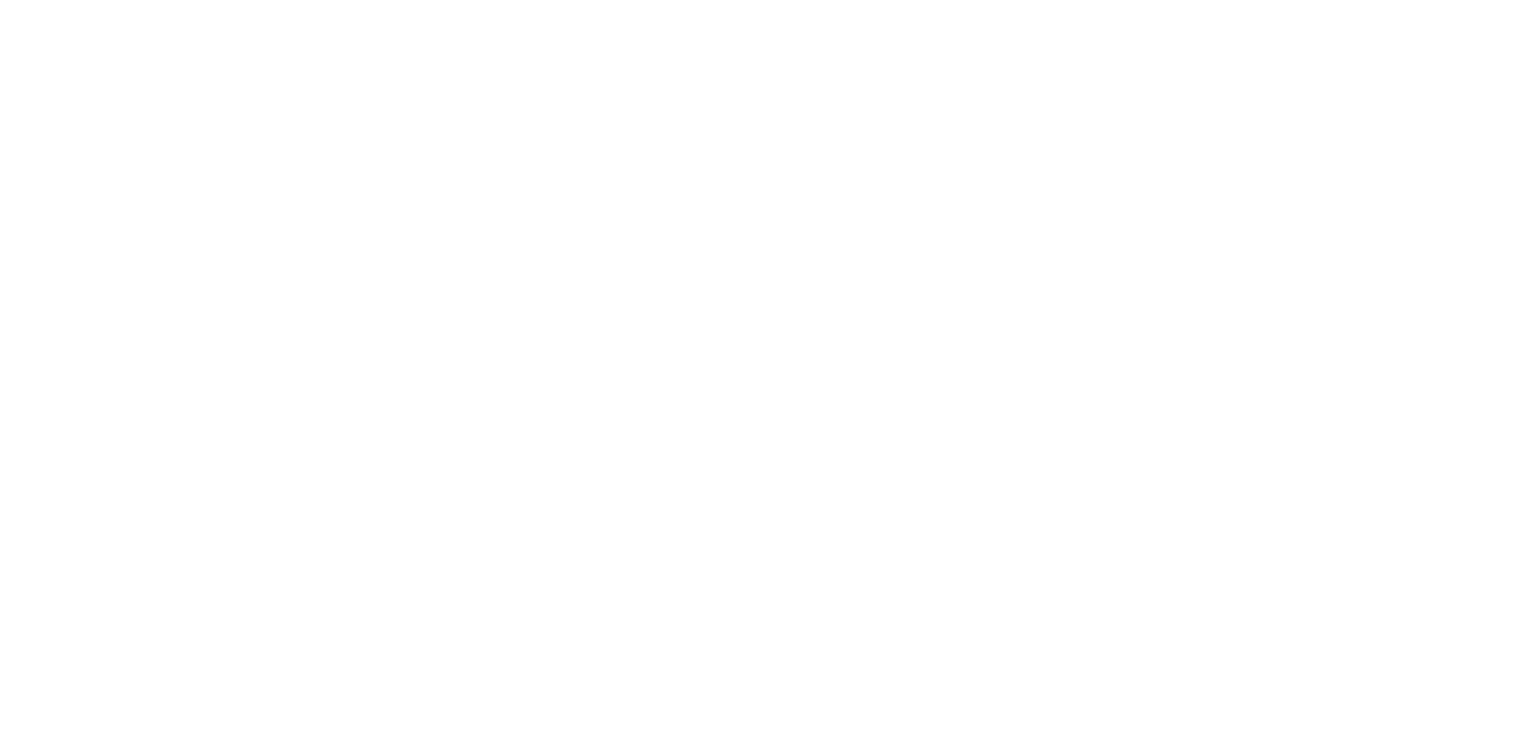 scroll, scrollTop: 0, scrollLeft: 0, axis: both 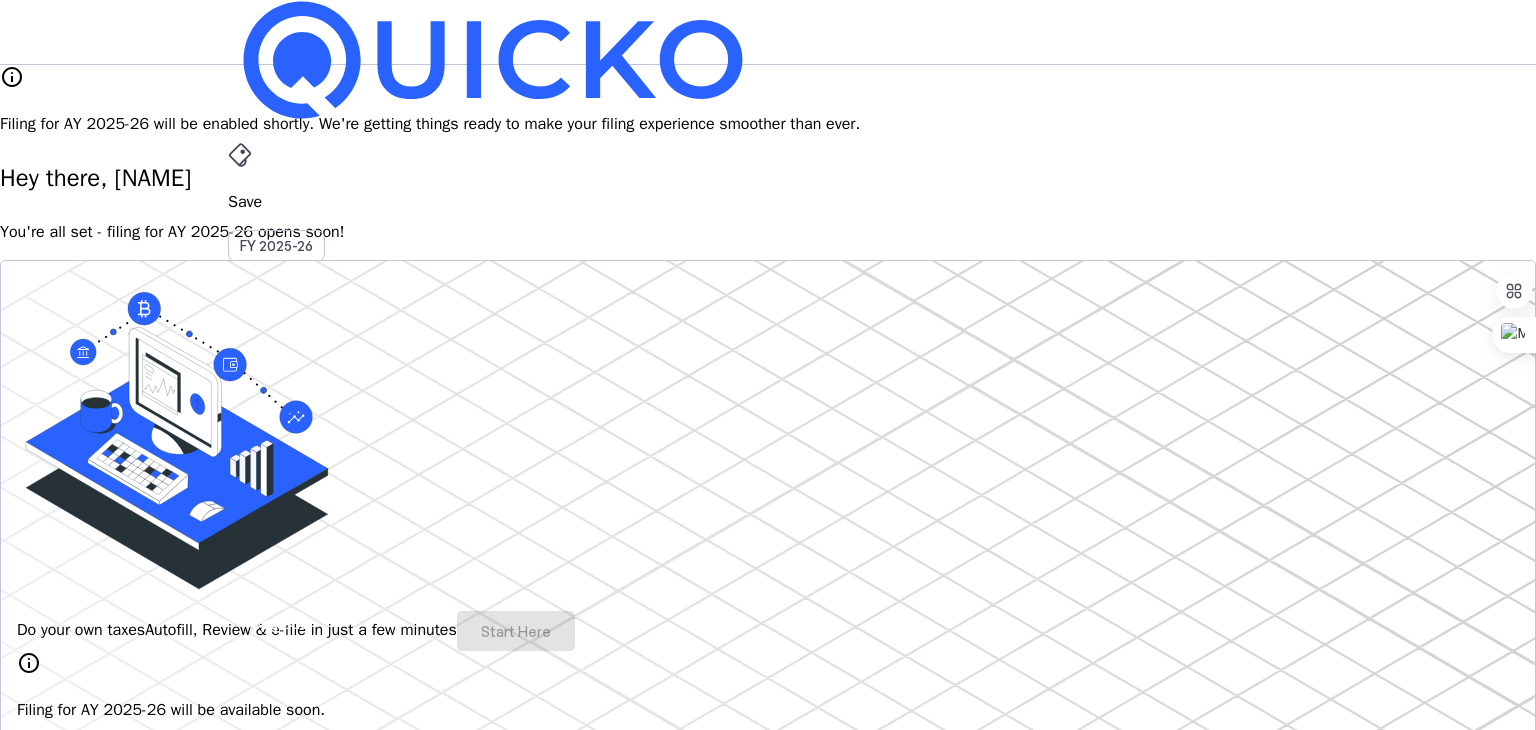 click on "File" at bounding box center [768, 408] 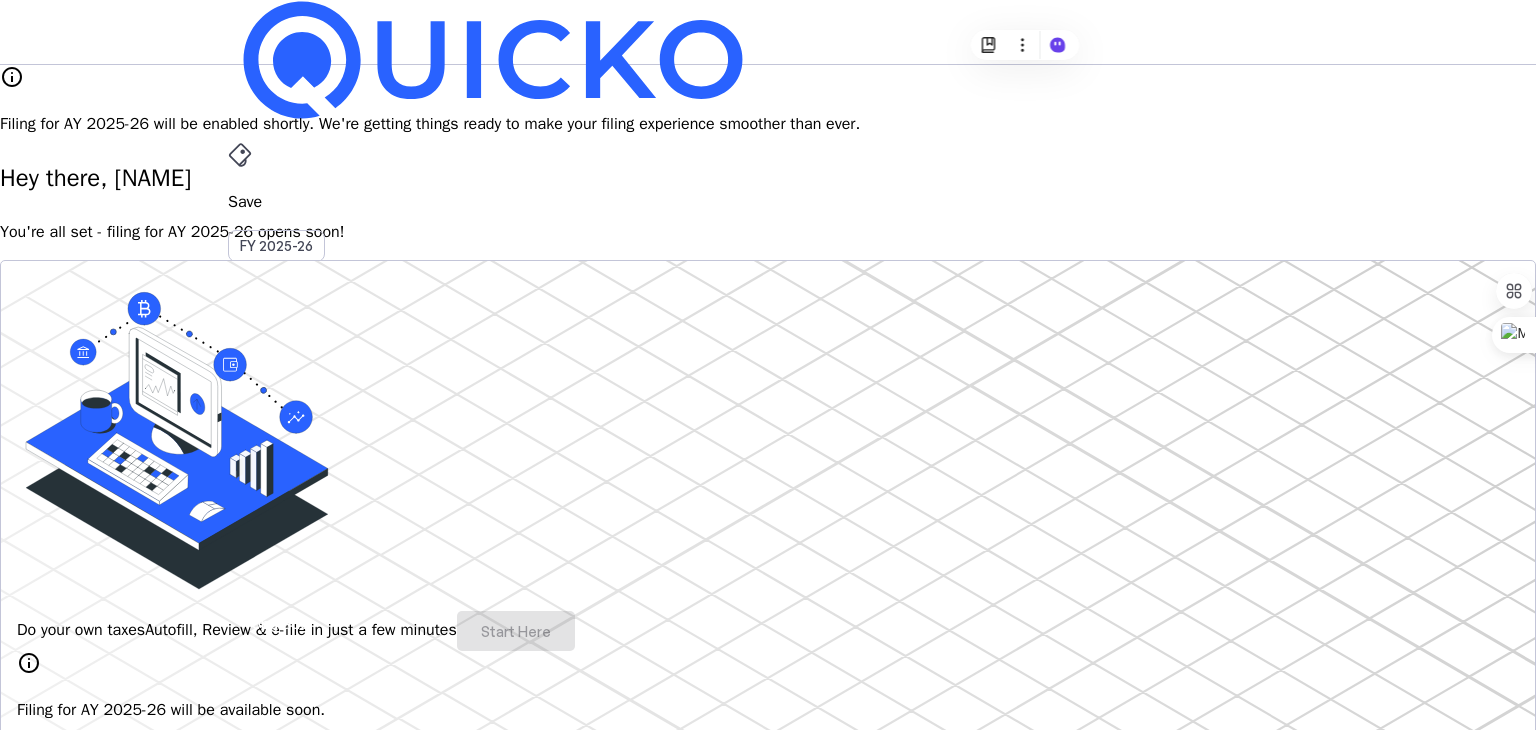 scroll, scrollTop: 166, scrollLeft: 0, axis: vertical 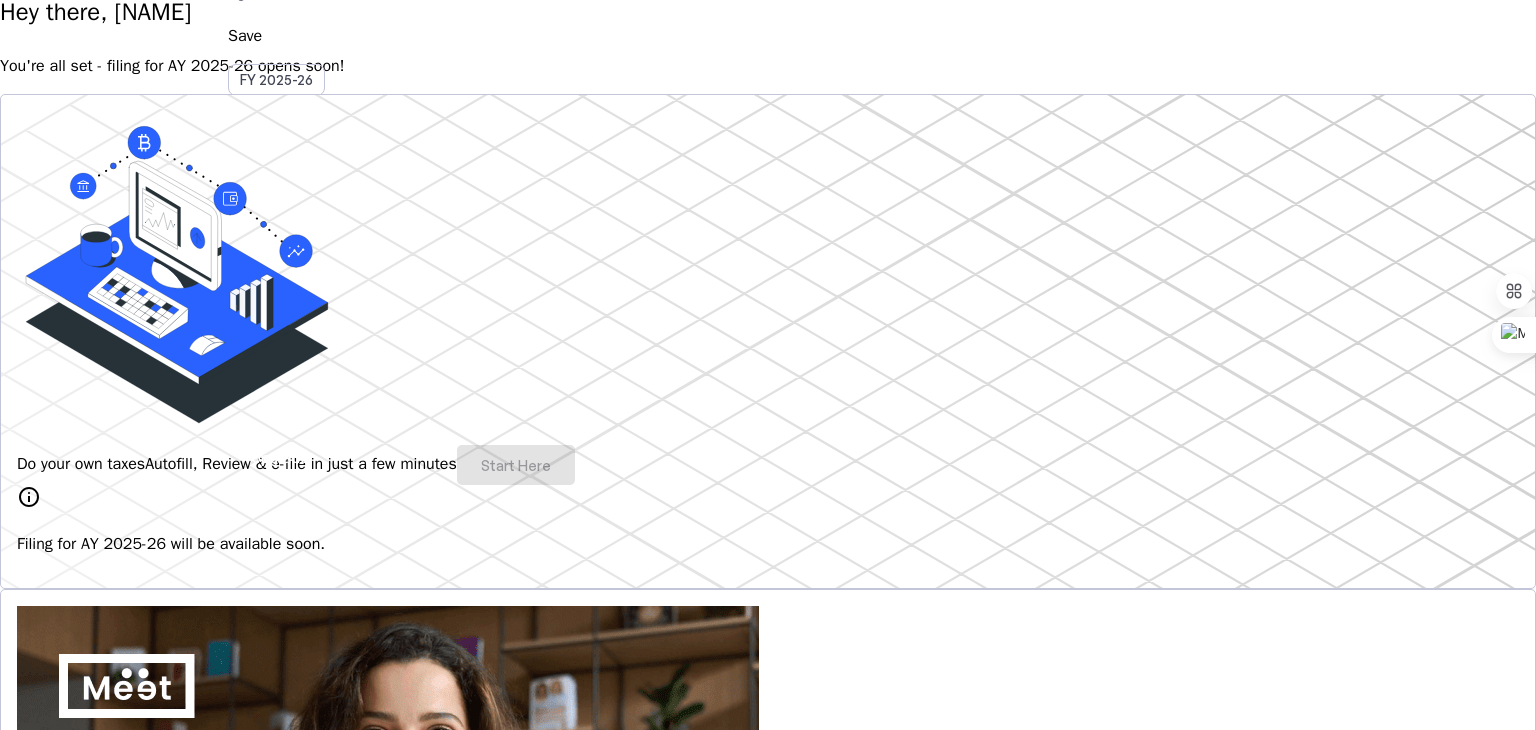click at bounding box center [768, 3190] 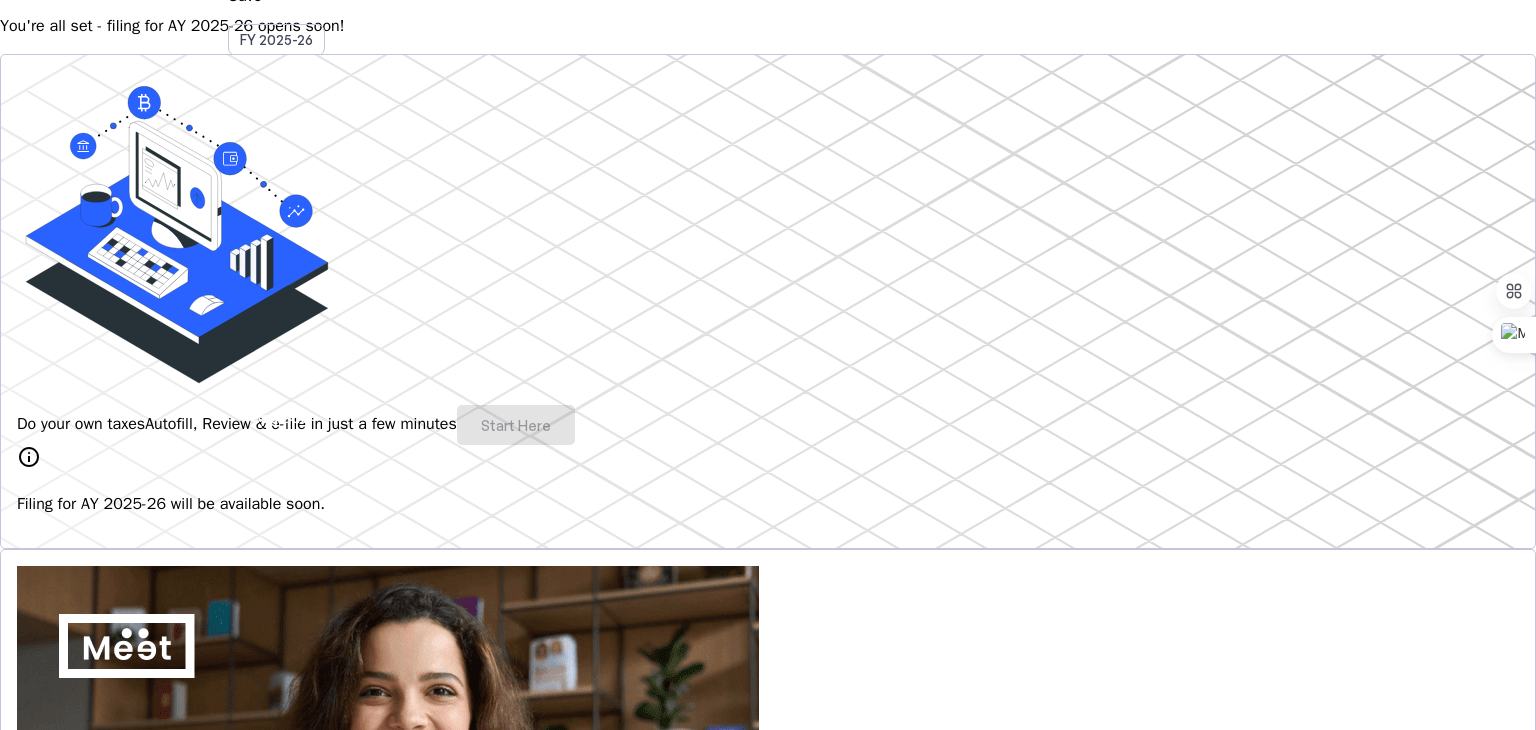 scroll, scrollTop: 0, scrollLeft: 0, axis: both 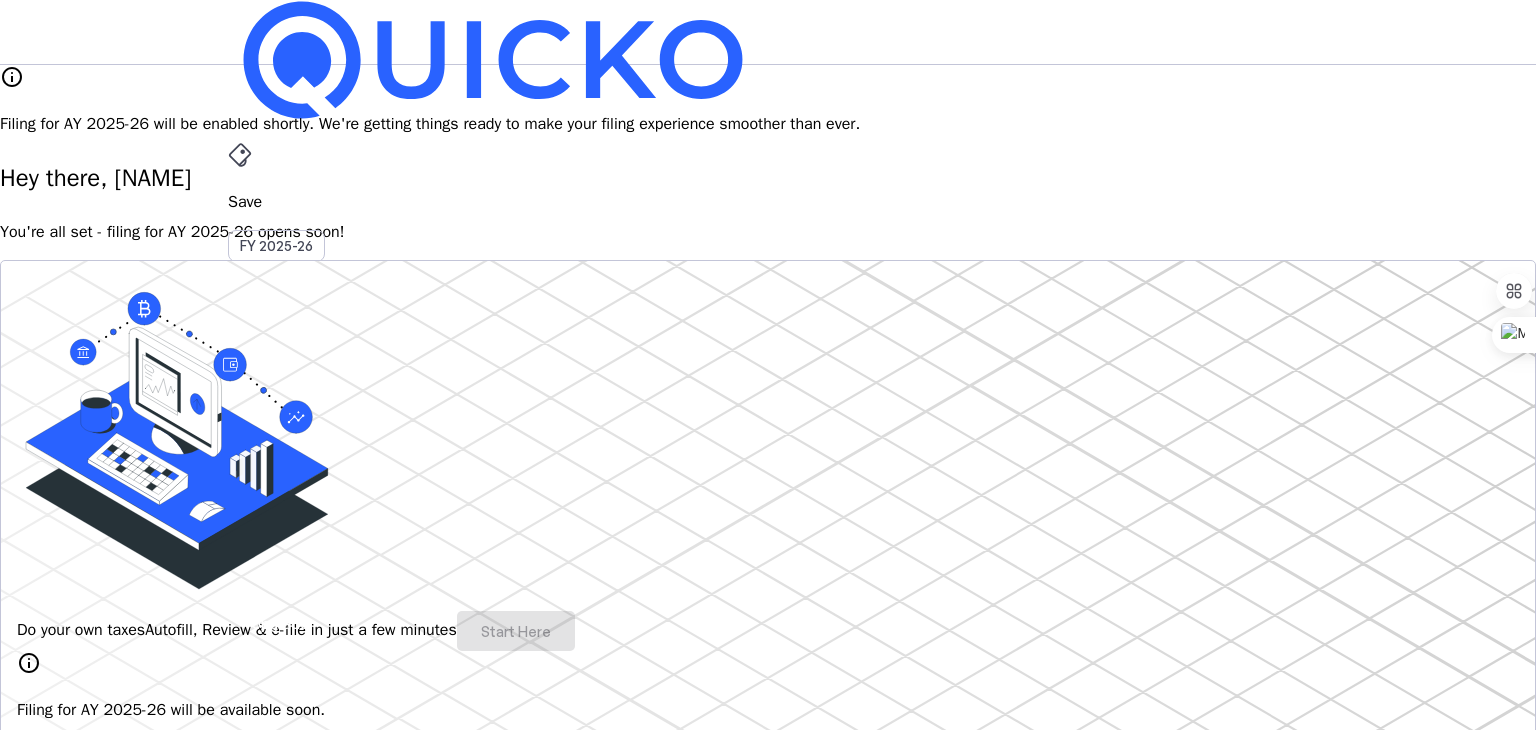 click on "Save" at bounding box center [768, 202] 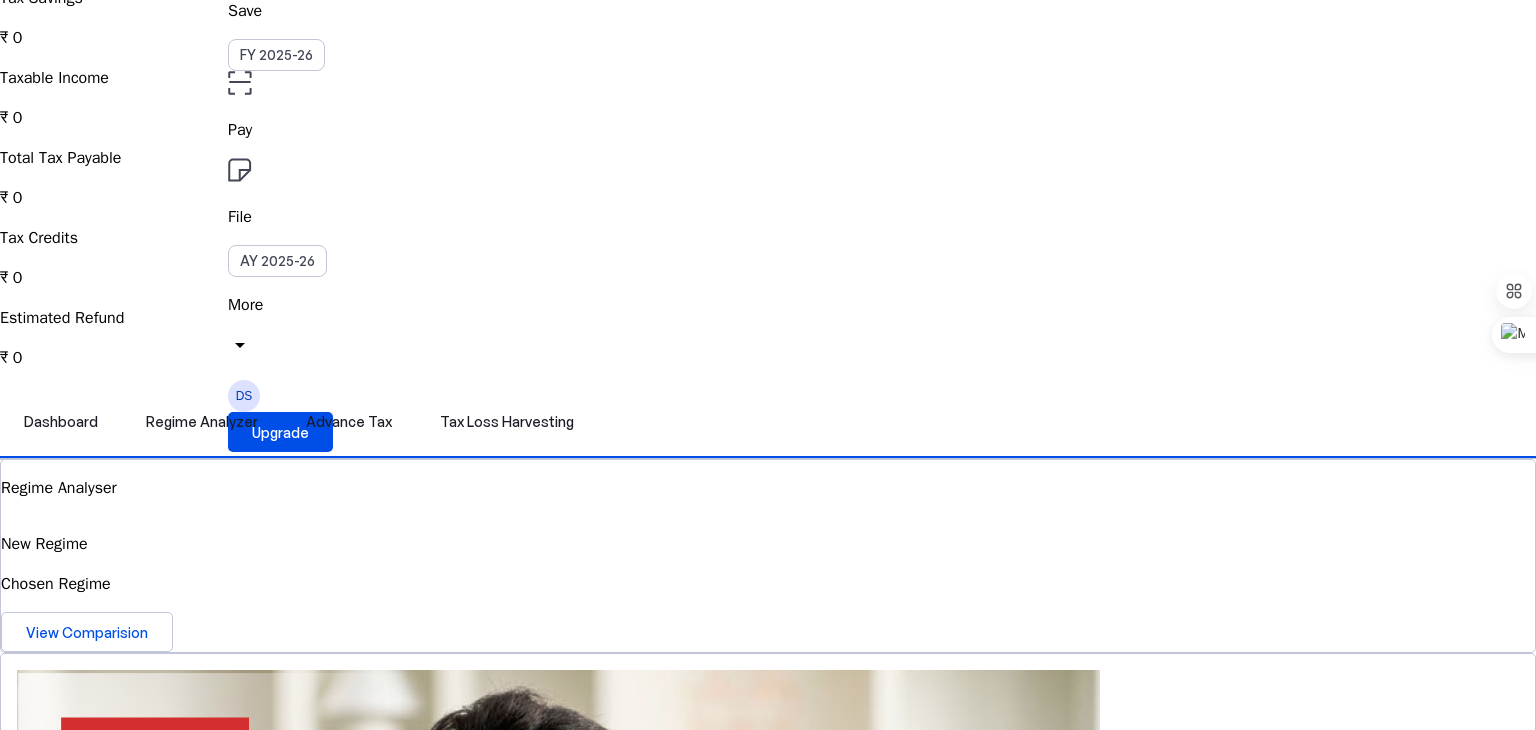 scroll, scrollTop: 166, scrollLeft: 0, axis: vertical 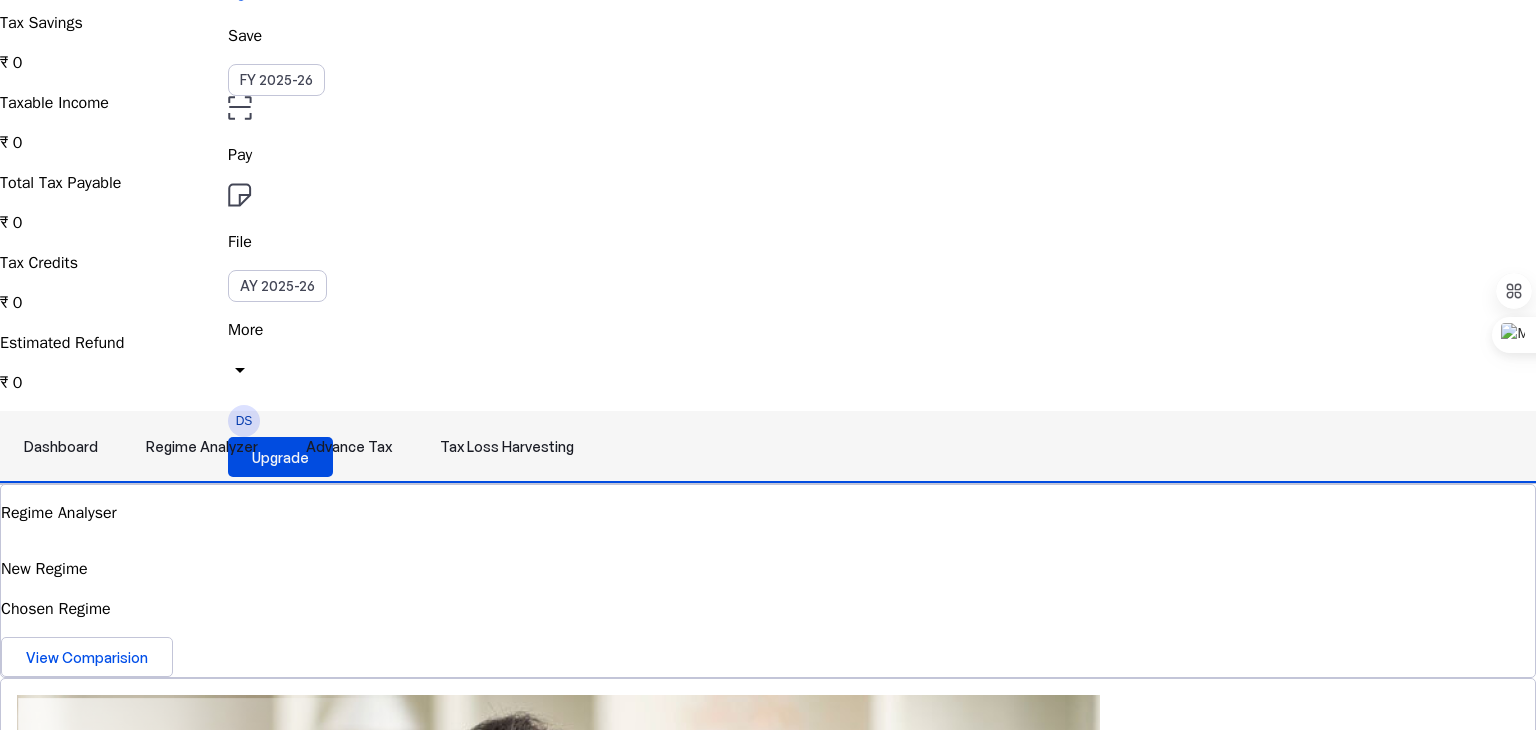 click on "Regime Analyzer" at bounding box center (202, 447) 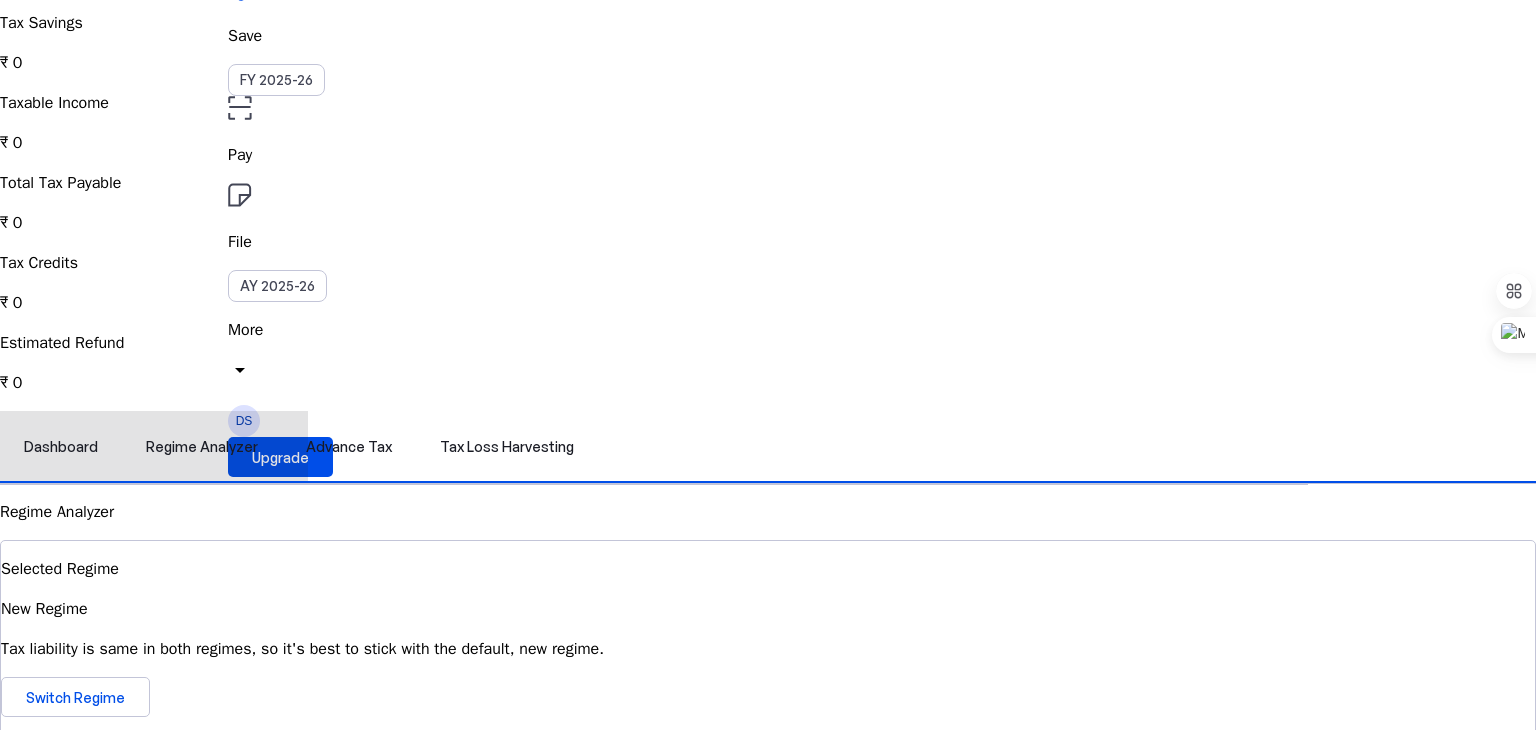 scroll, scrollTop: 0, scrollLeft: 0, axis: both 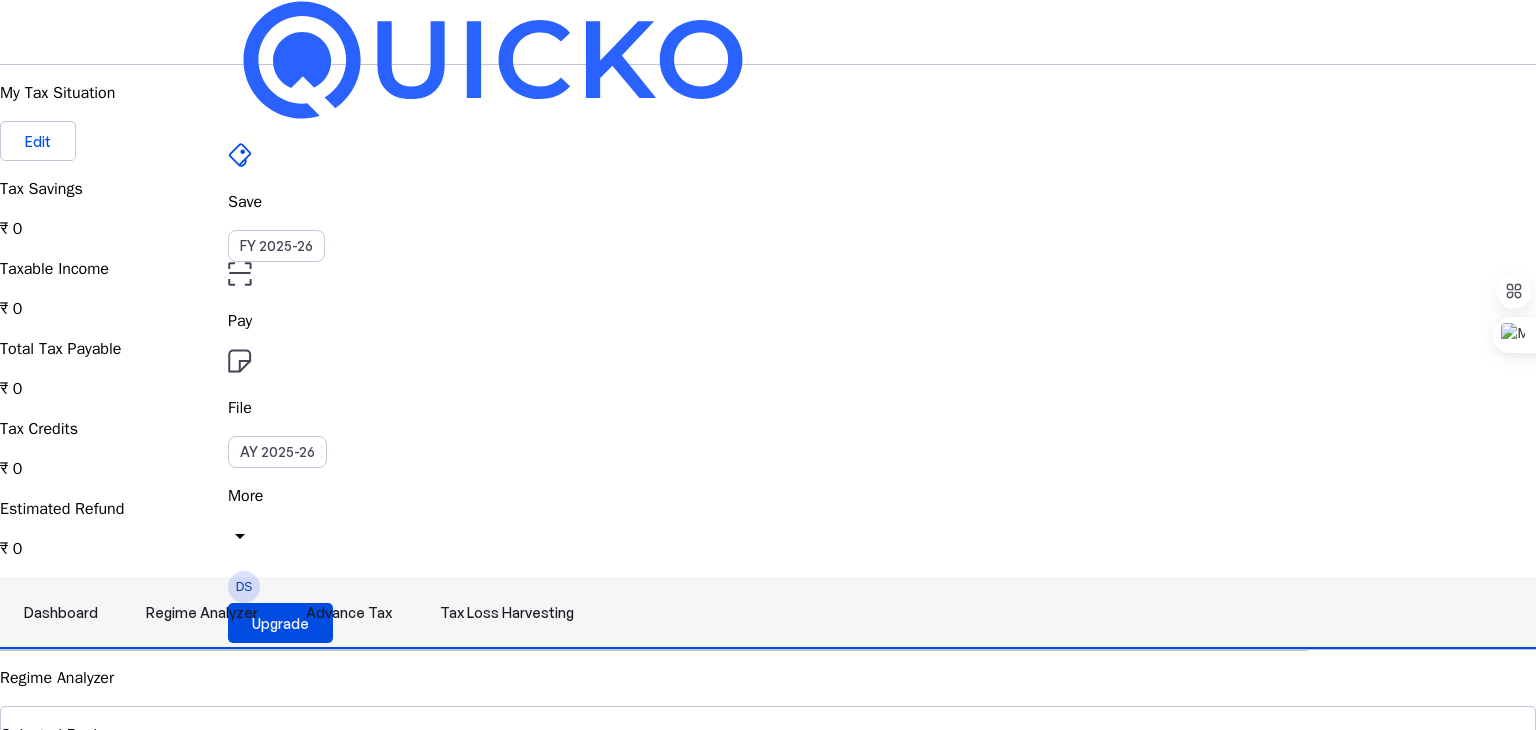 click on "Advance Tax" at bounding box center [349, 613] 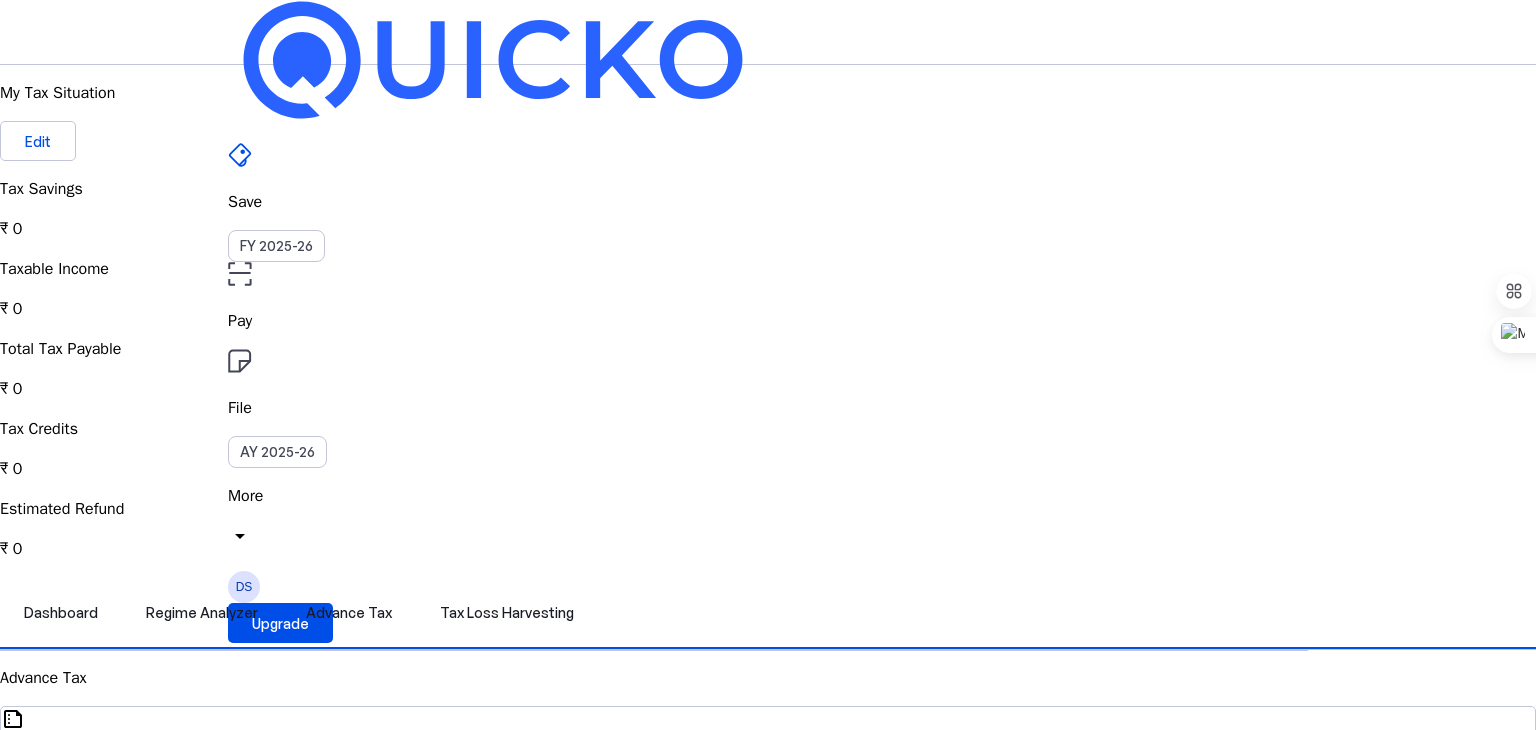 click on "Save FY [YEAR]  Pay   File AY [YEAR]  More  arrow_drop_down  DS   Upgrade" at bounding box center (768, 32) 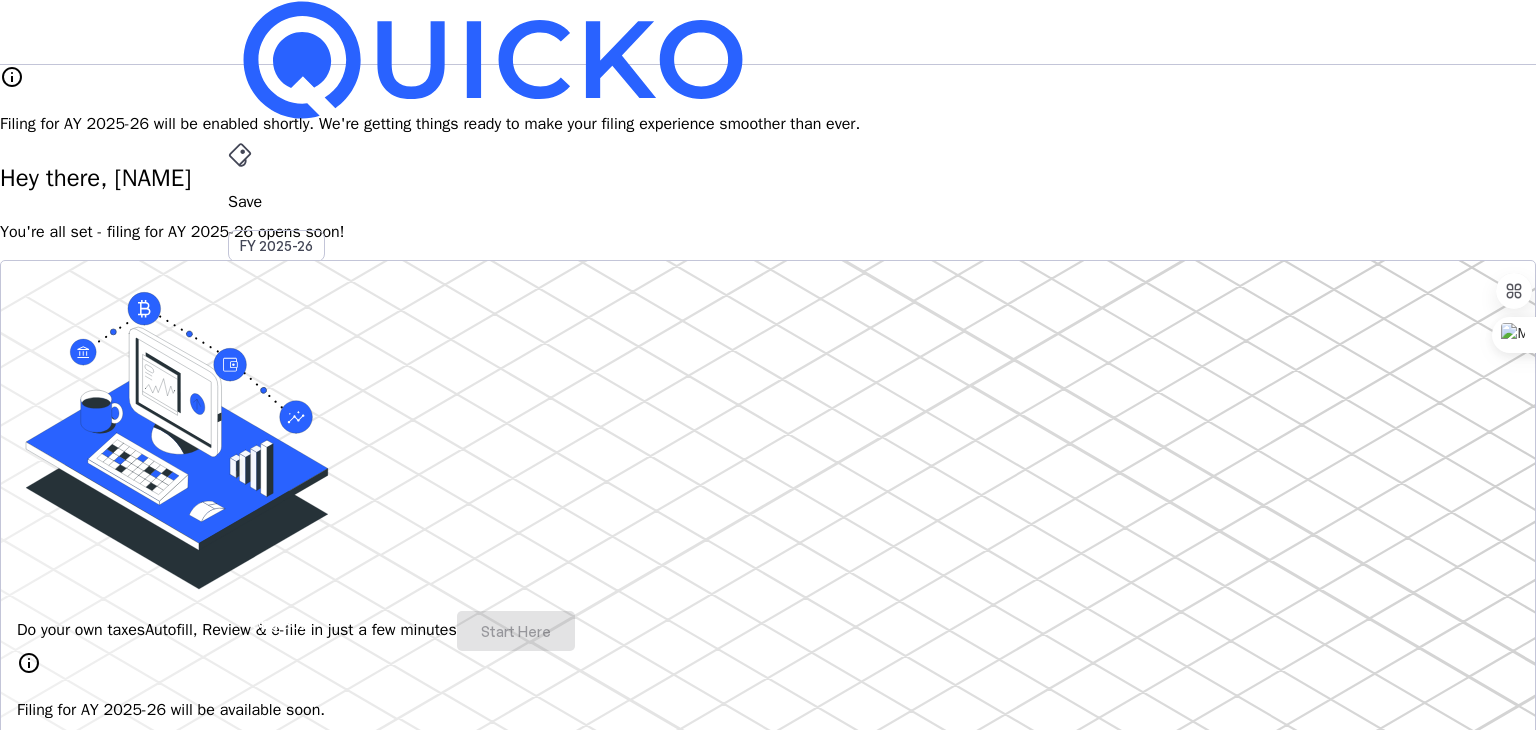 click on "Pay" at bounding box center (768, 202) 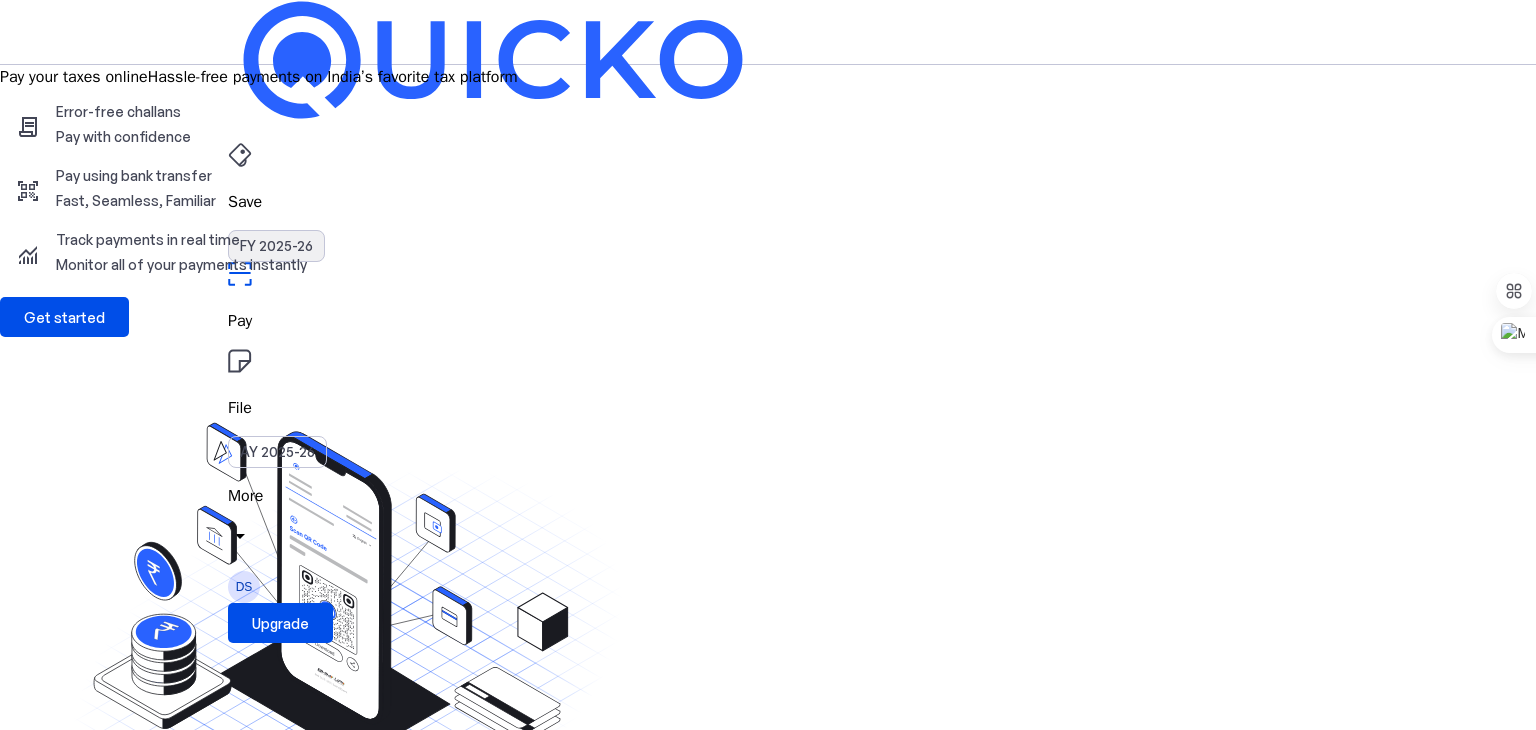 click on "FY 2025-26" at bounding box center (276, 246) 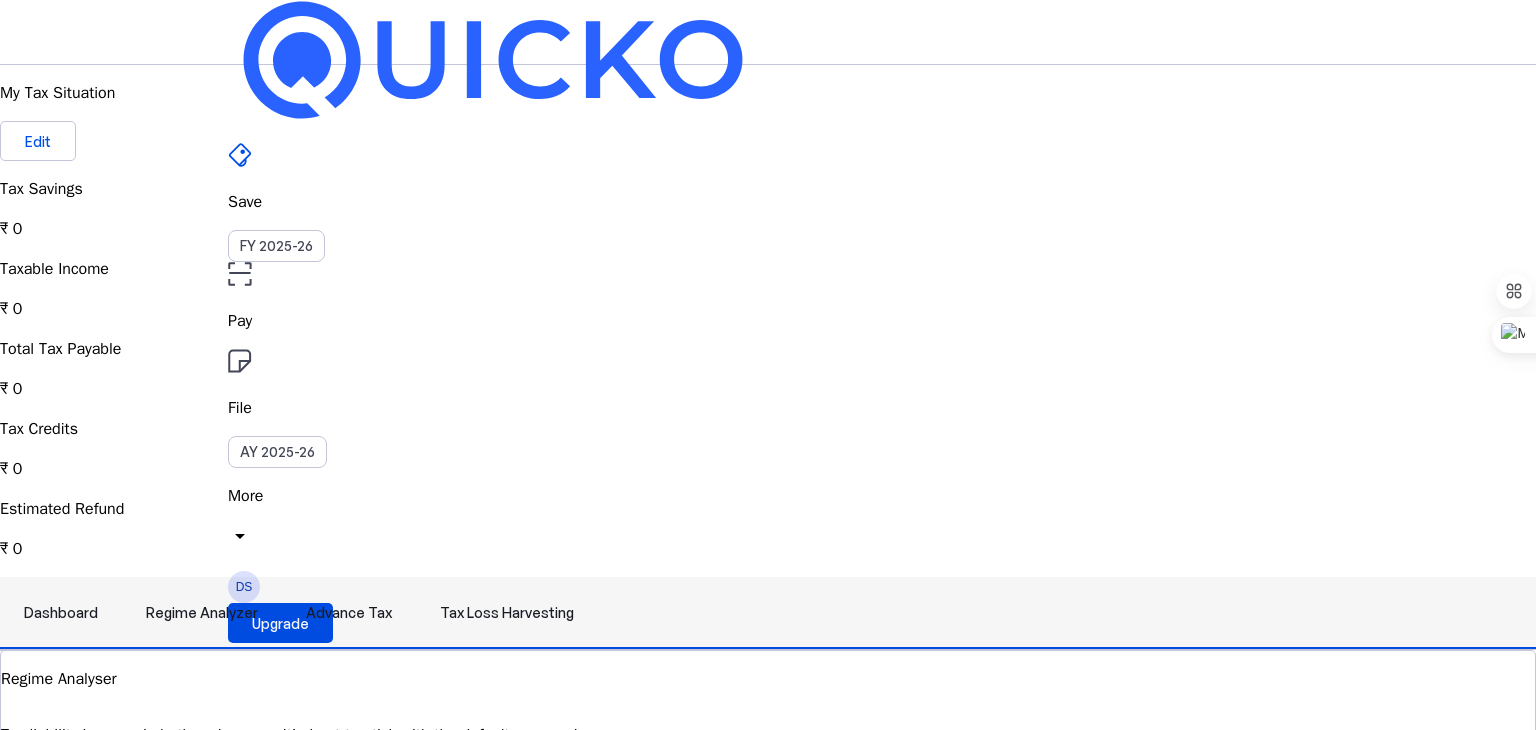 click on "Regime Analyzer" at bounding box center (202, 613) 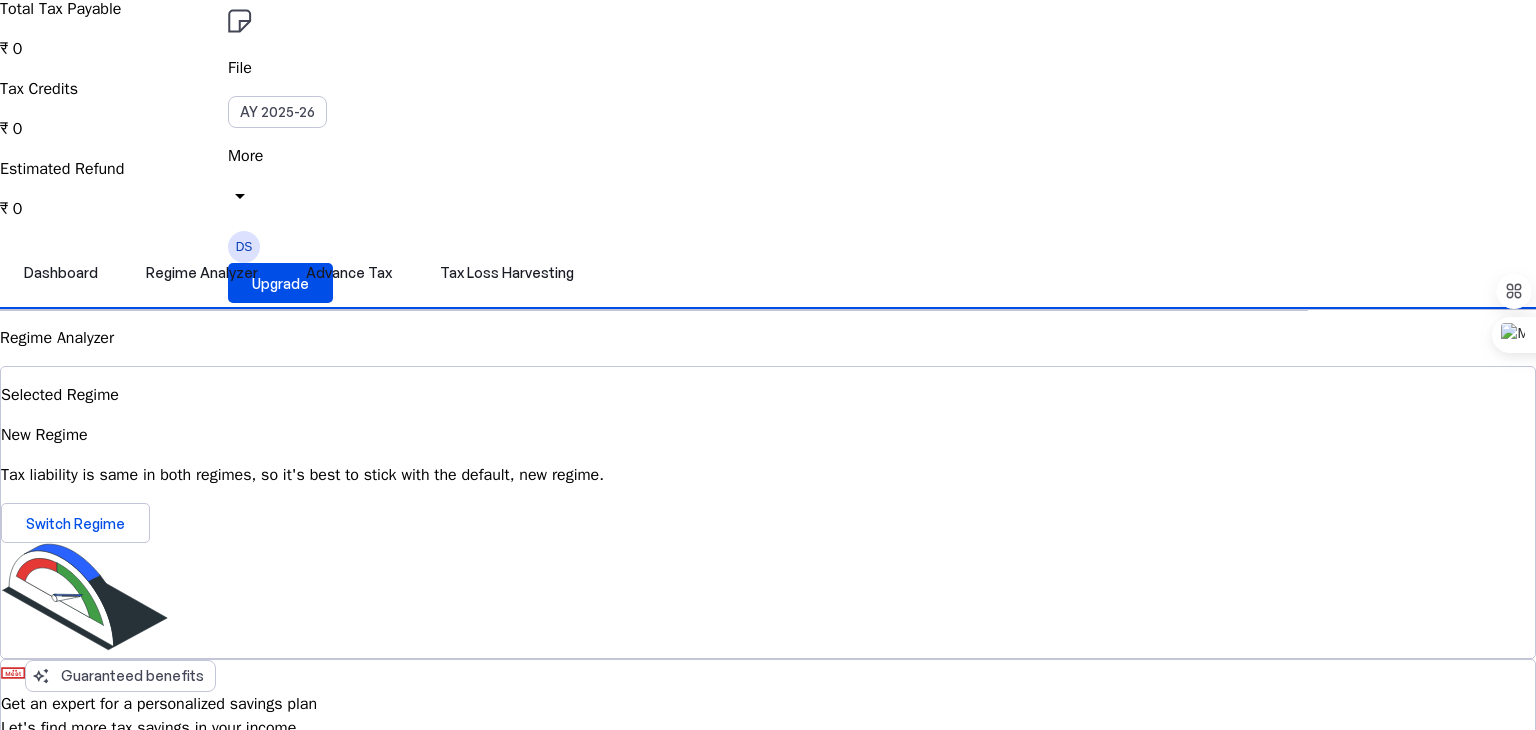 scroll, scrollTop: 333, scrollLeft: 0, axis: vertical 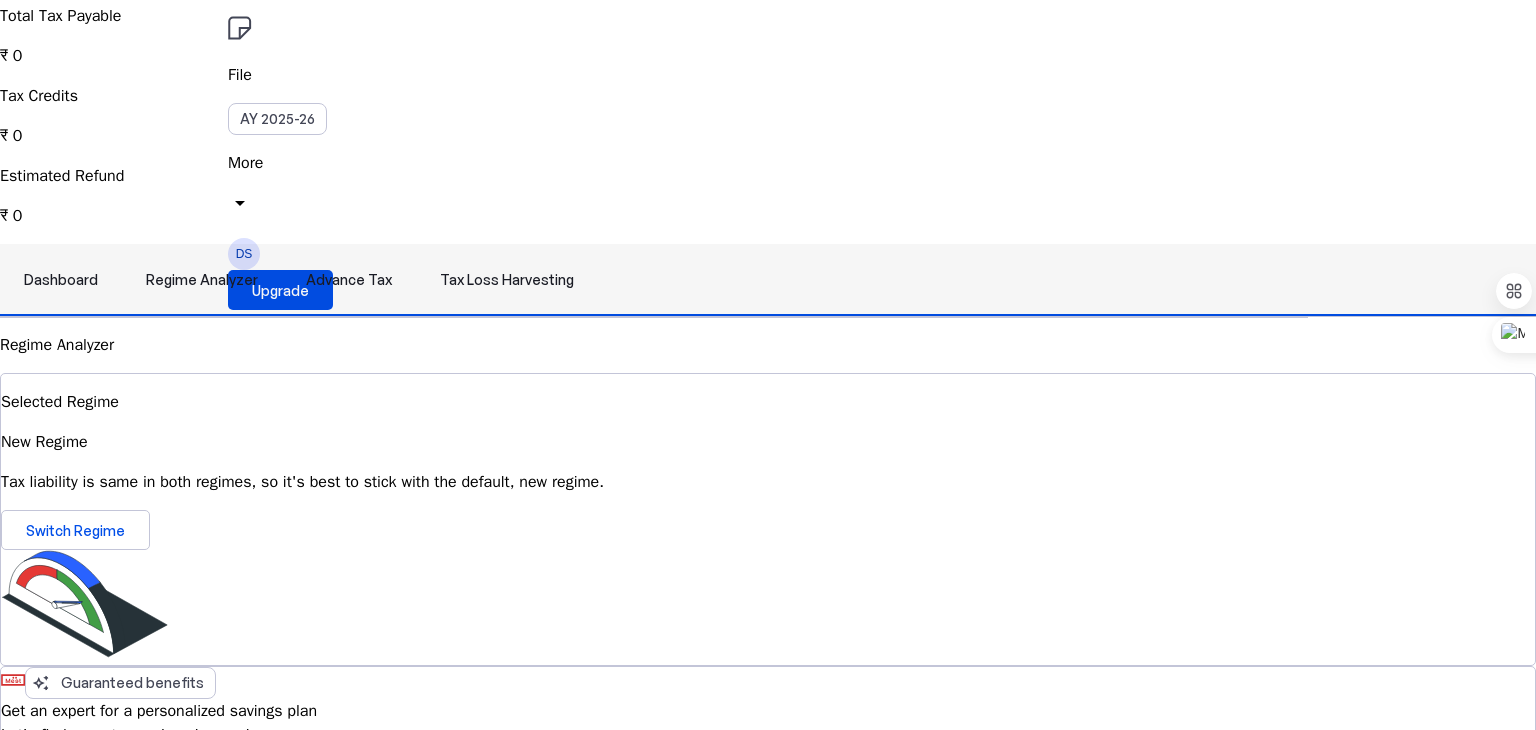 click on "Tax Loss Harvesting" at bounding box center [507, 280] 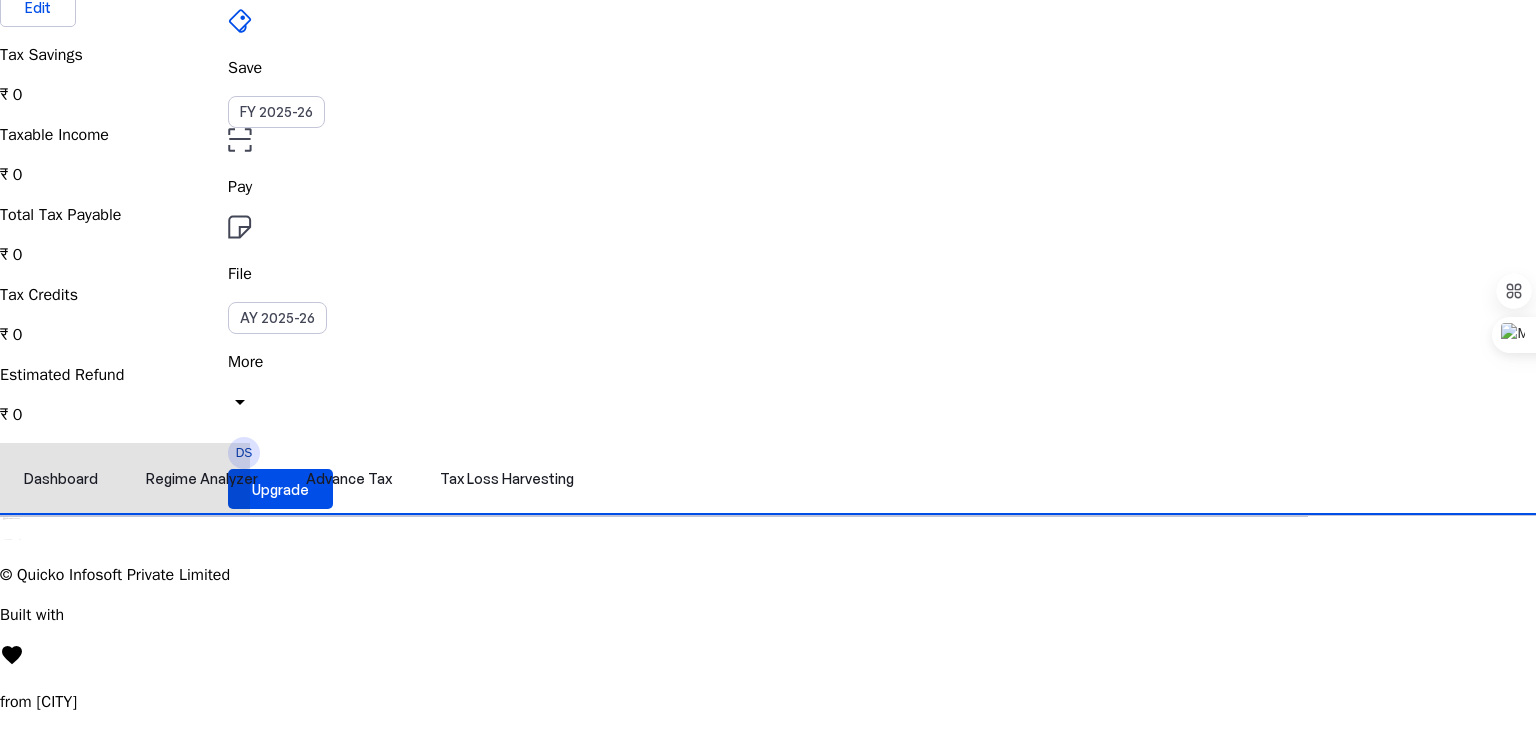 scroll, scrollTop: 0, scrollLeft: 0, axis: both 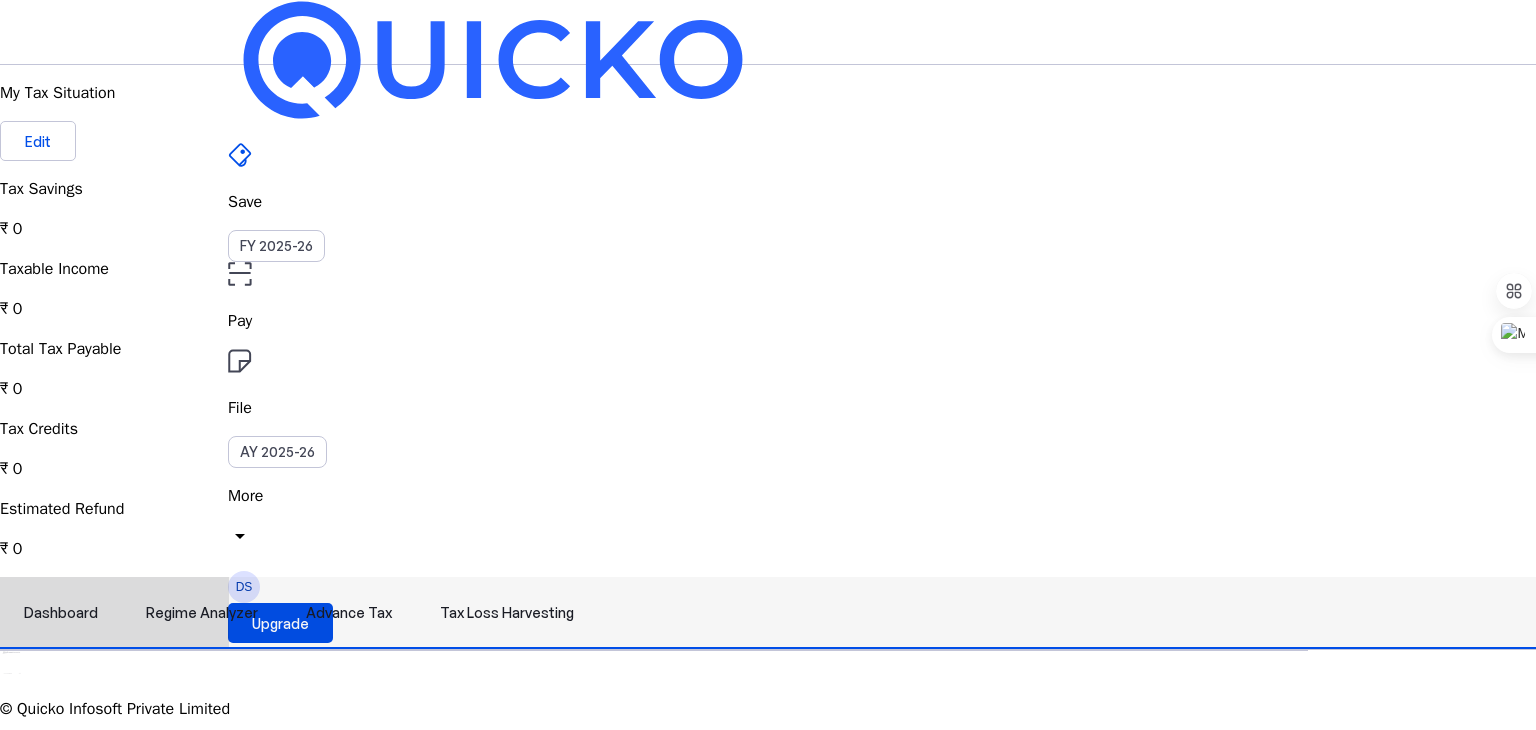 click on "Advance Tax" at bounding box center (349, 613) 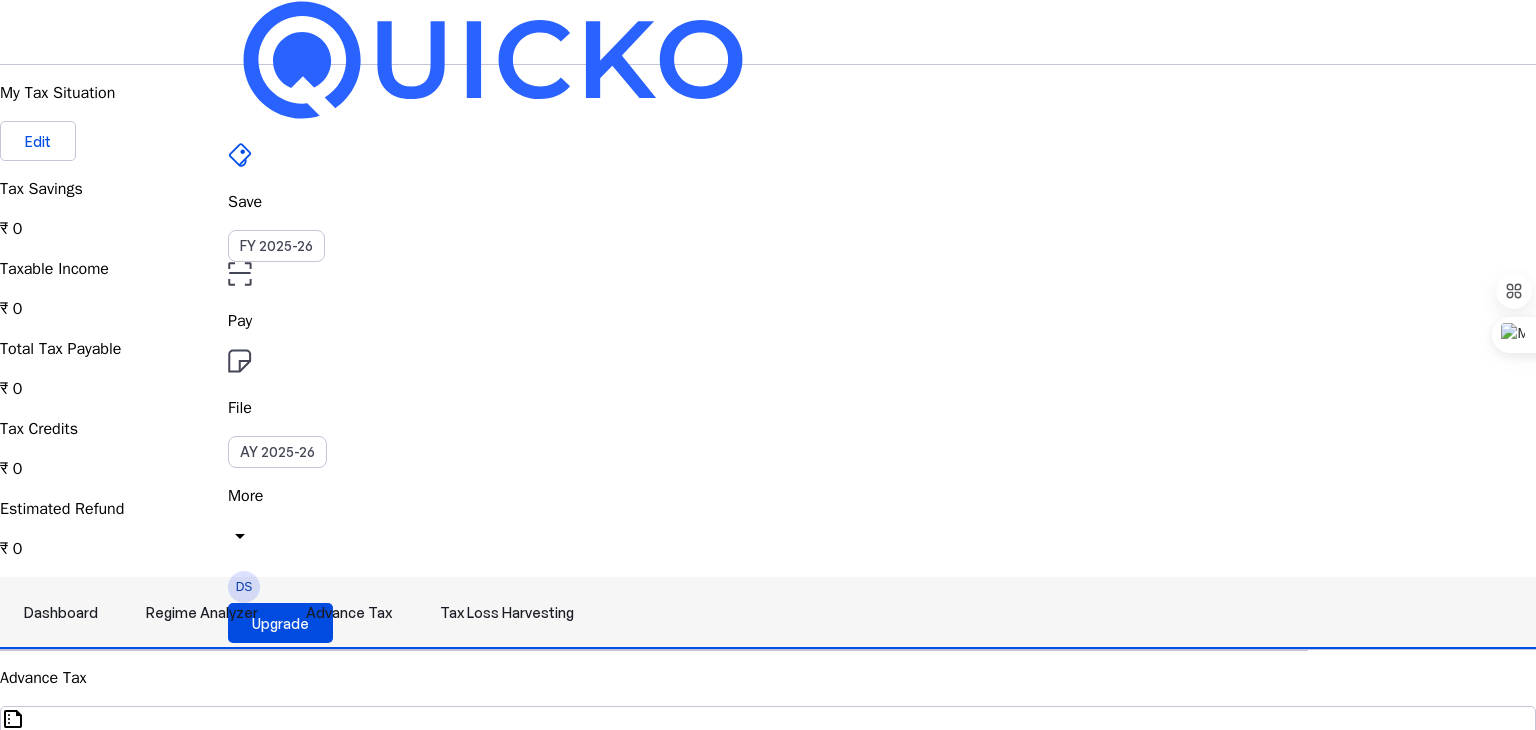 click on "Dashboard" at bounding box center [61, 613] 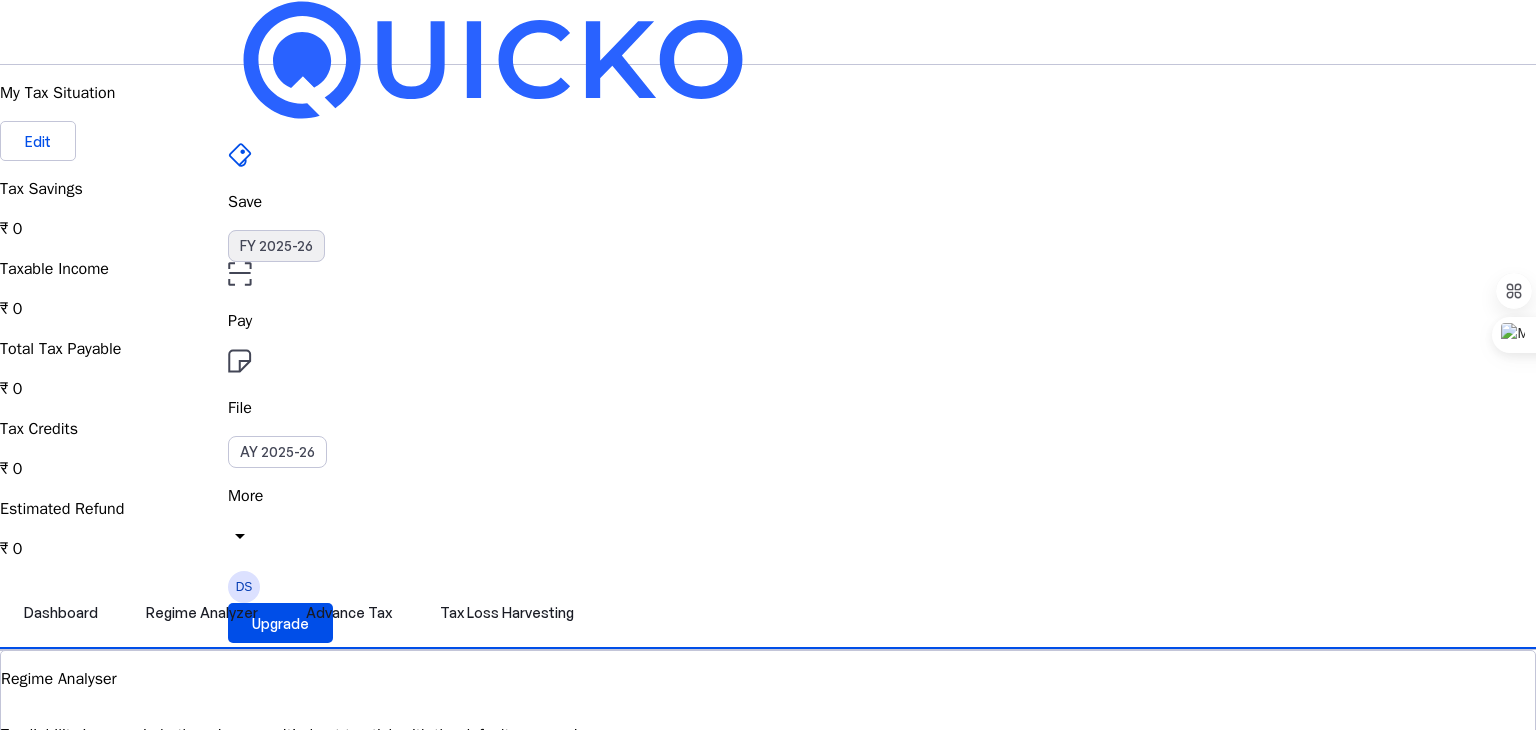 click on "FY 2025-26" at bounding box center (276, 246) 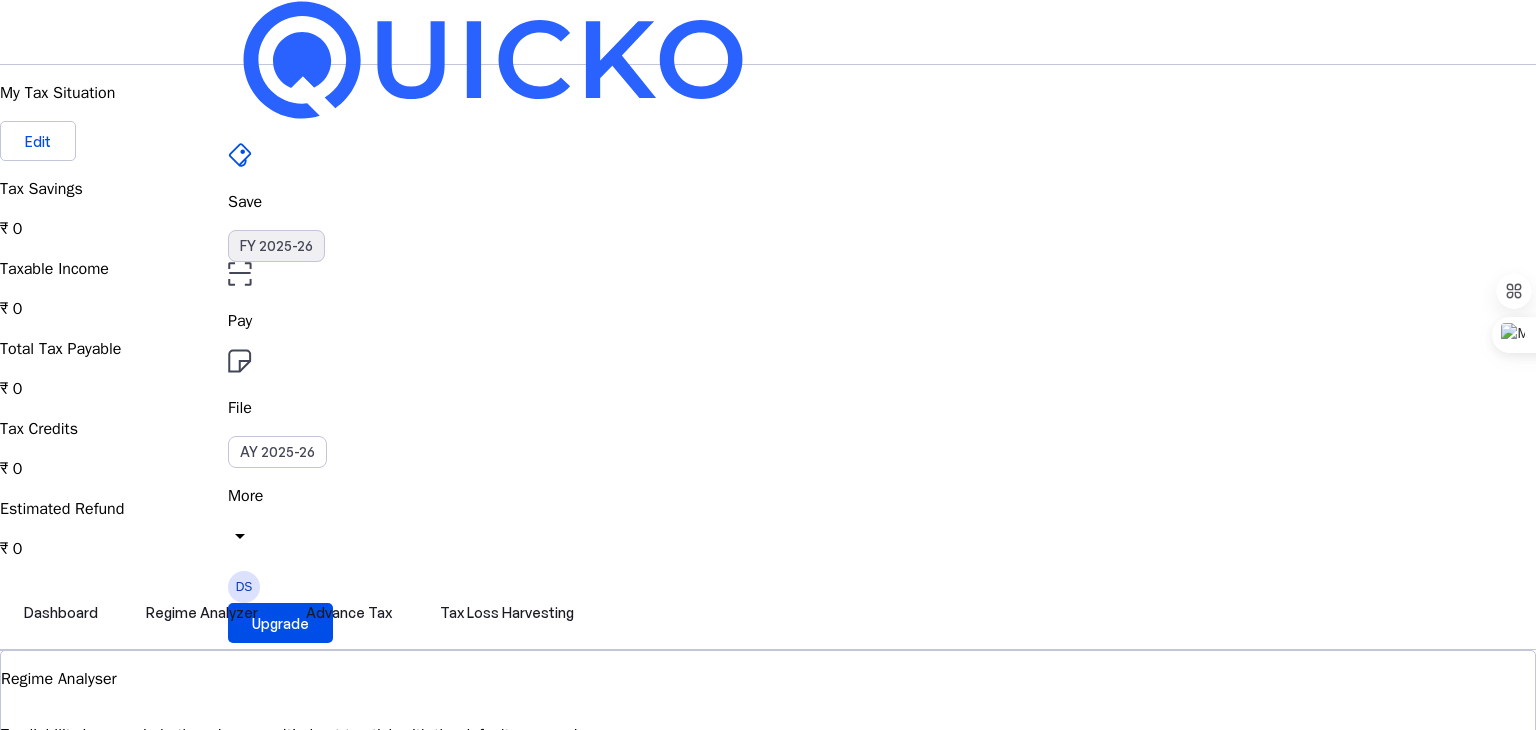 click on "FY 2025-26" at bounding box center [276, 246] 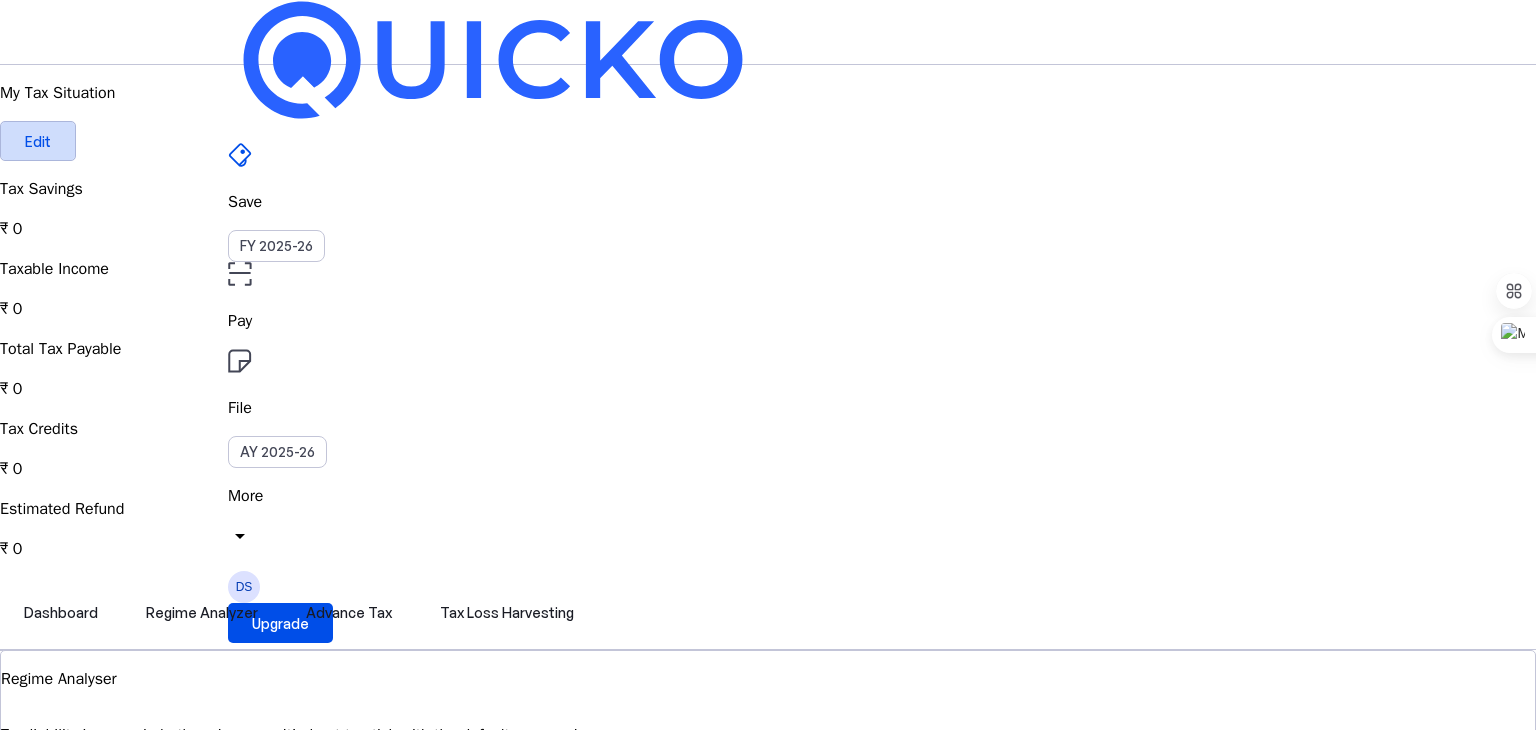 click on "Edit" at bounding box center (38, 141) 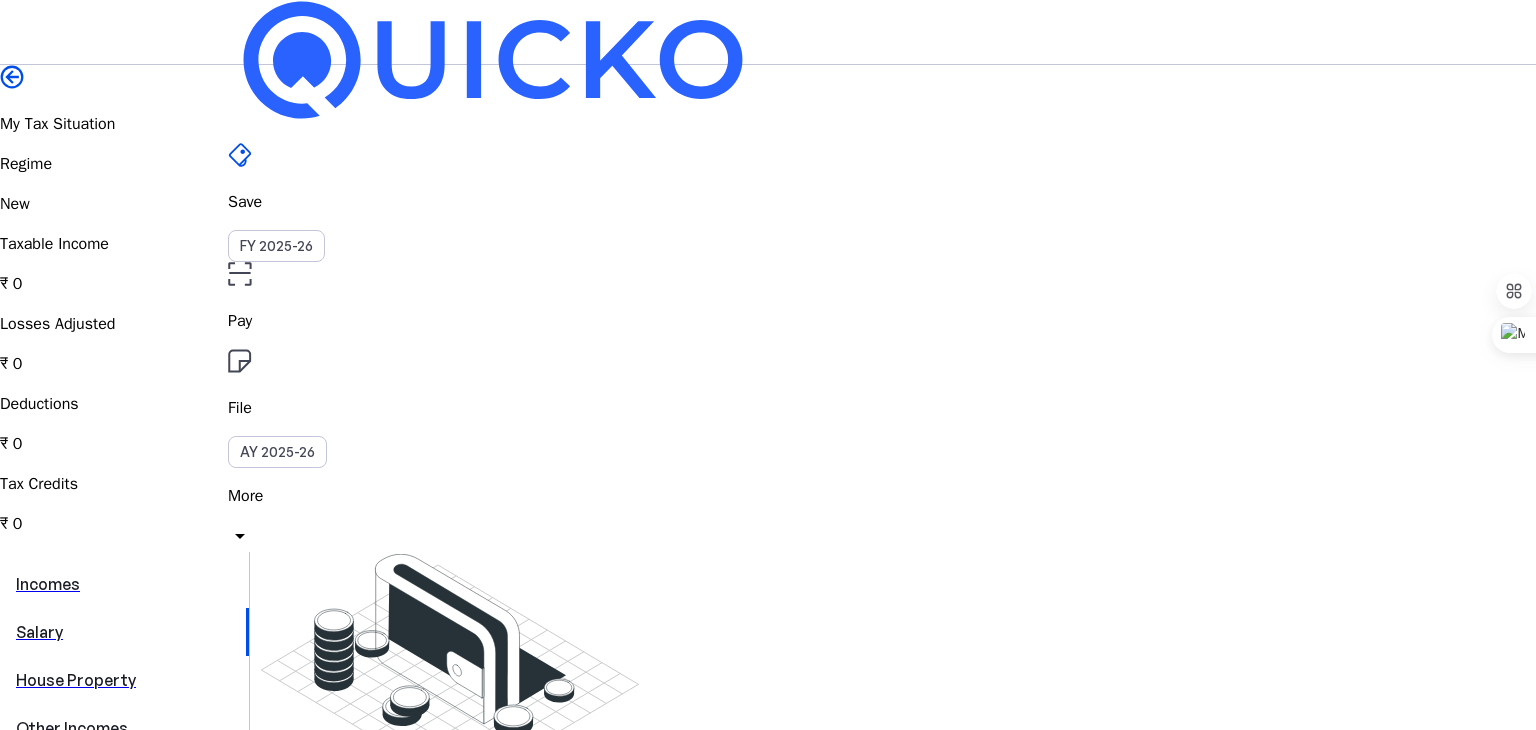 click at bounding box center [493, 60] 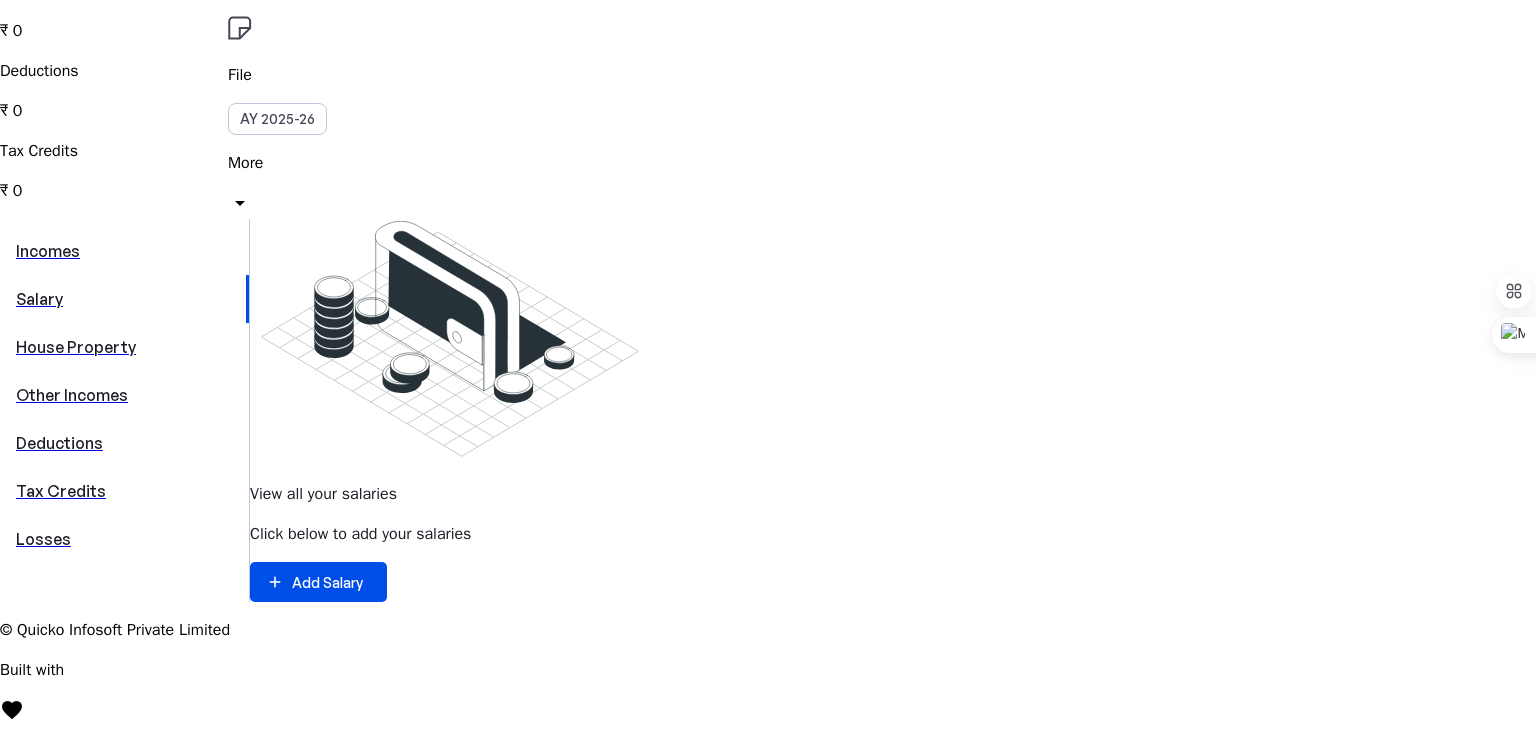 click on "Losses" at bounding box center [124, 539] 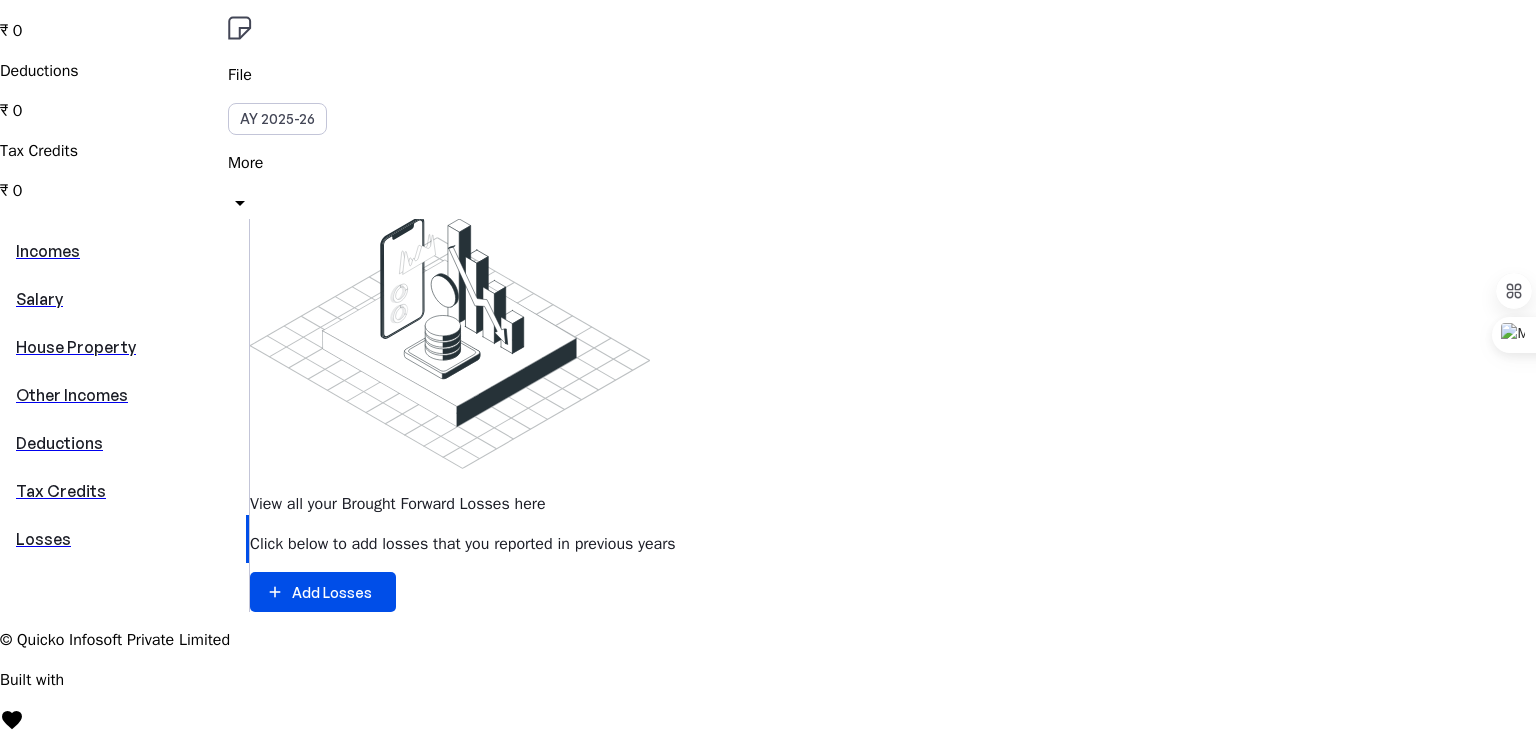 scroll, scrollTop: 0, scrollLeft: 0, axis: both 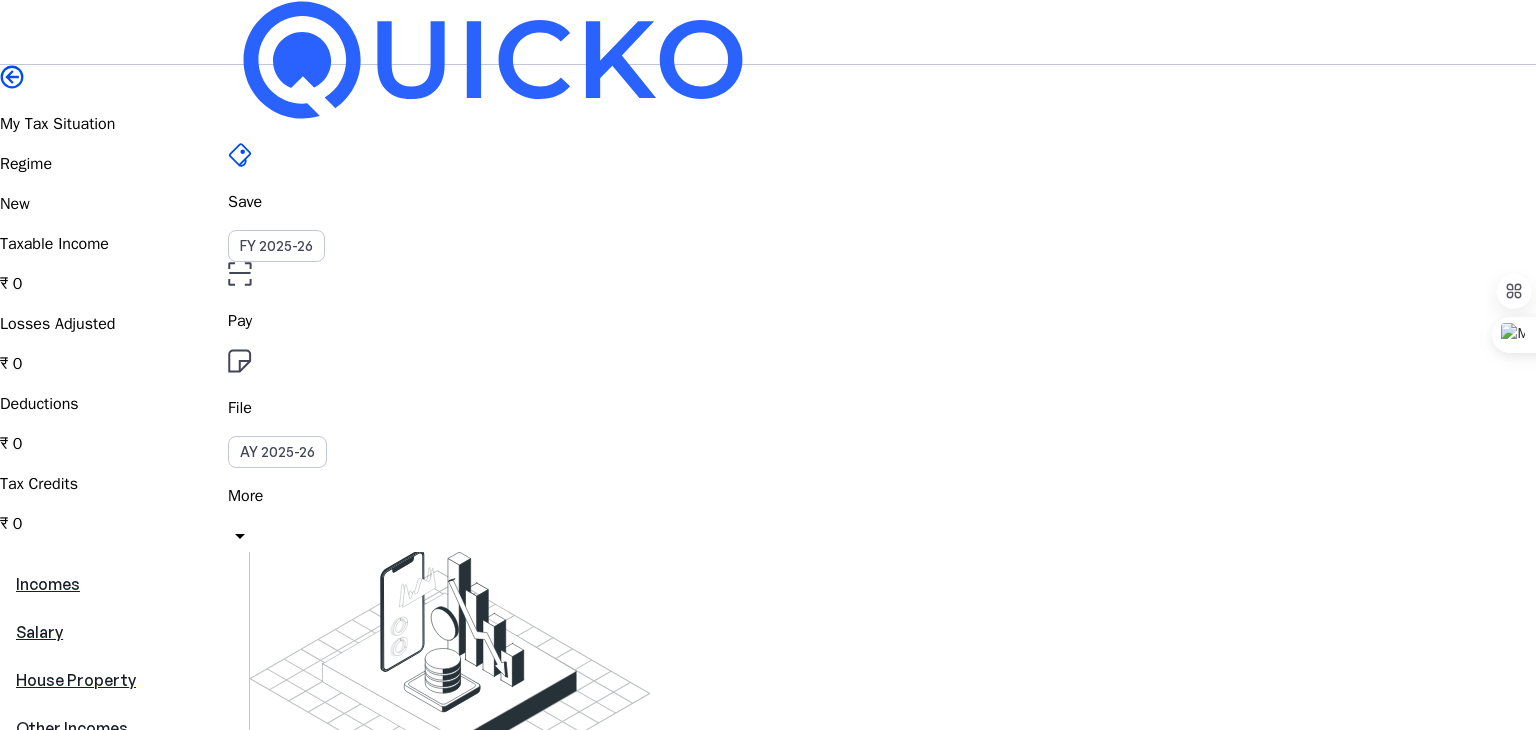 click on "Save FY 2025-26  Pay   File AY 2025-26  More  arrow_drop_down  DS   Upgrade  My Tax Situation Regime New Taxable Income ₹ 0 Losses Adjusted ₹ 0 Deductions ₹ 0 Tax Credits ₹ 0  Incomes   Salary   House Property   Other Incomes   Deductions   Tax Credits   Losses  View all your Brought Forward Losses here Click below to add losses that you reported in previous years add  Add Losses  © Quicko Infosoft Private Limited Built with favorite from Ahmedabad" at bounding box center (768, 556) 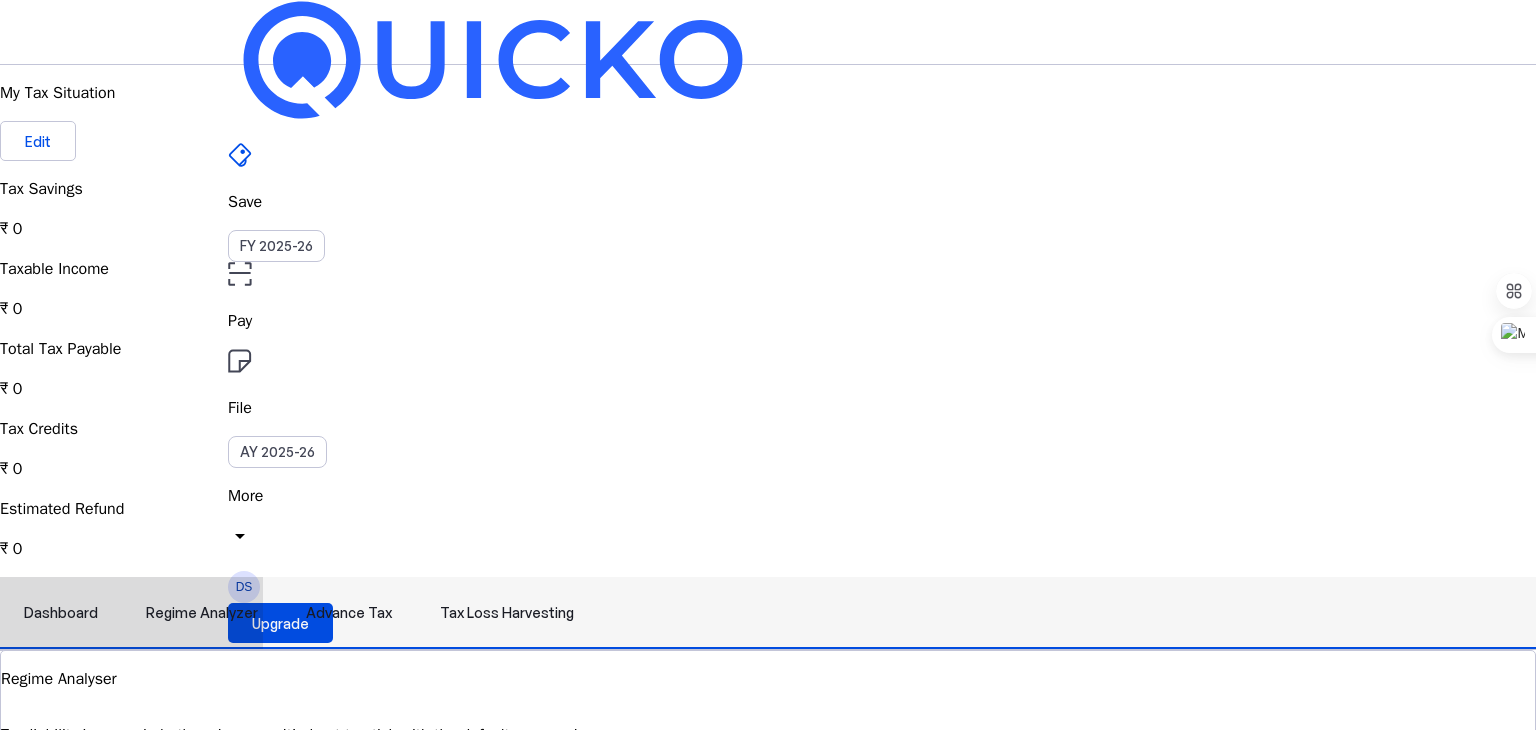 click on "Regime Analyzer" at bounding box center (202, 613) 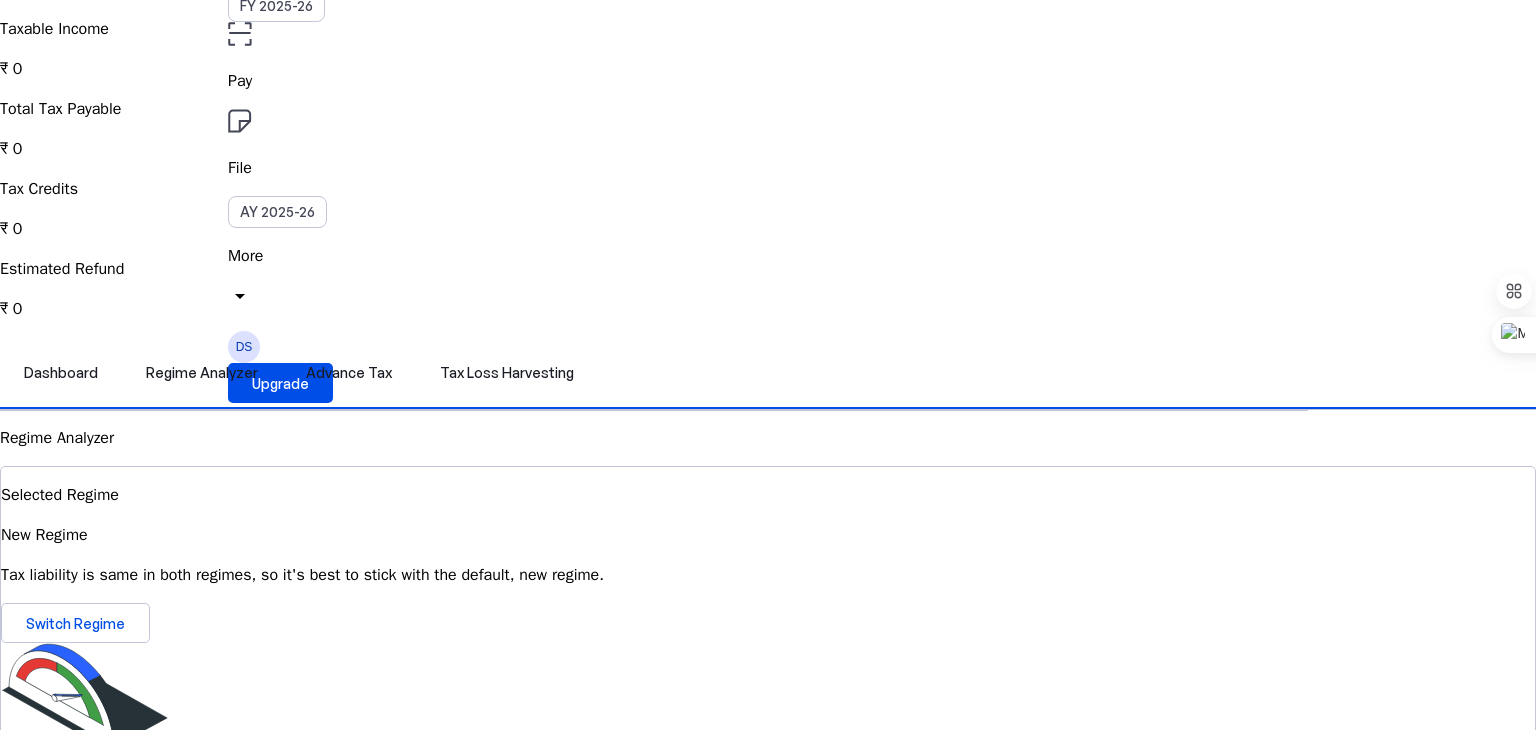 scroll, scrollTop: 166, scrollLeft: 0, axis: vertical 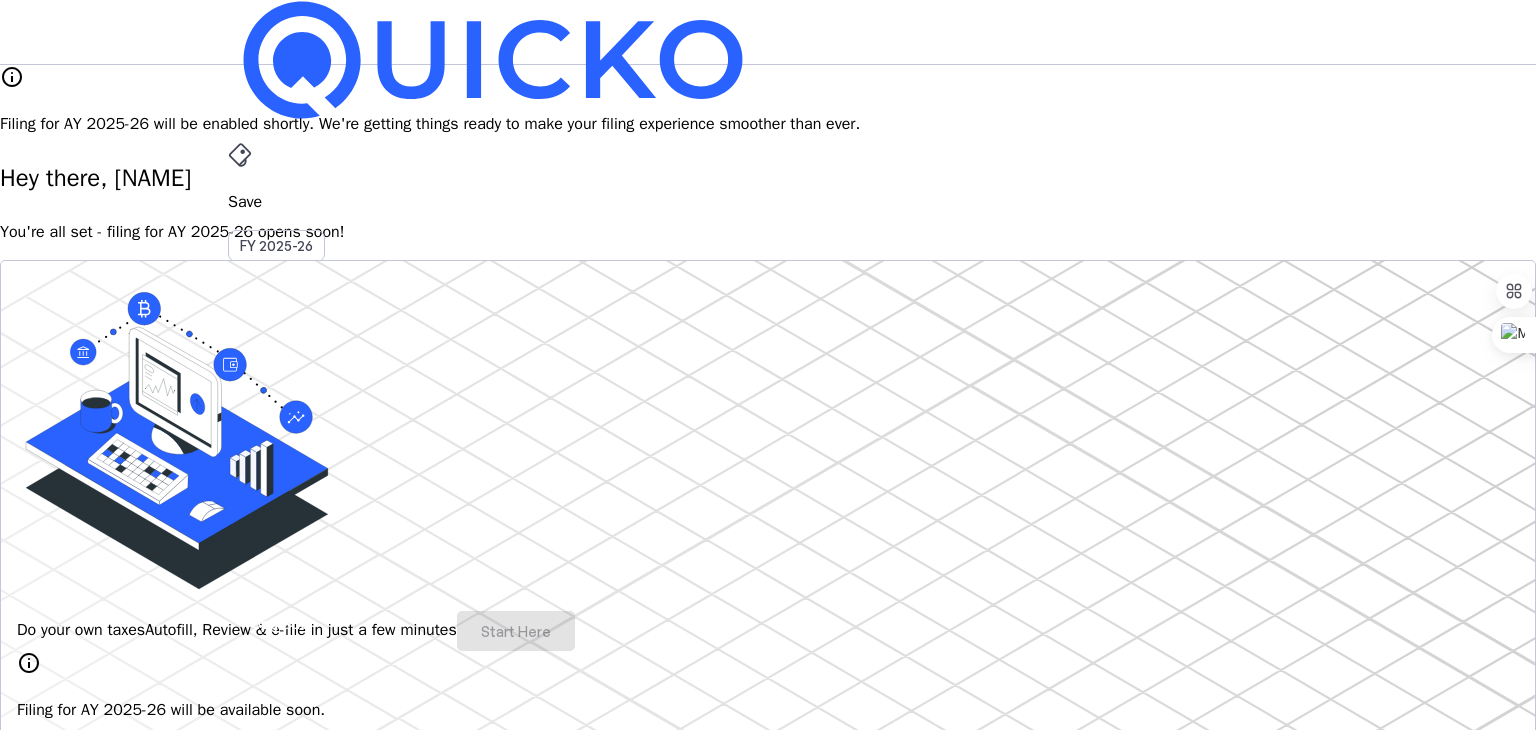 drag, startPoint x: 601, startPoint y: 35, endPoint x: 360, endPoint y: 75, distance: 244.29695 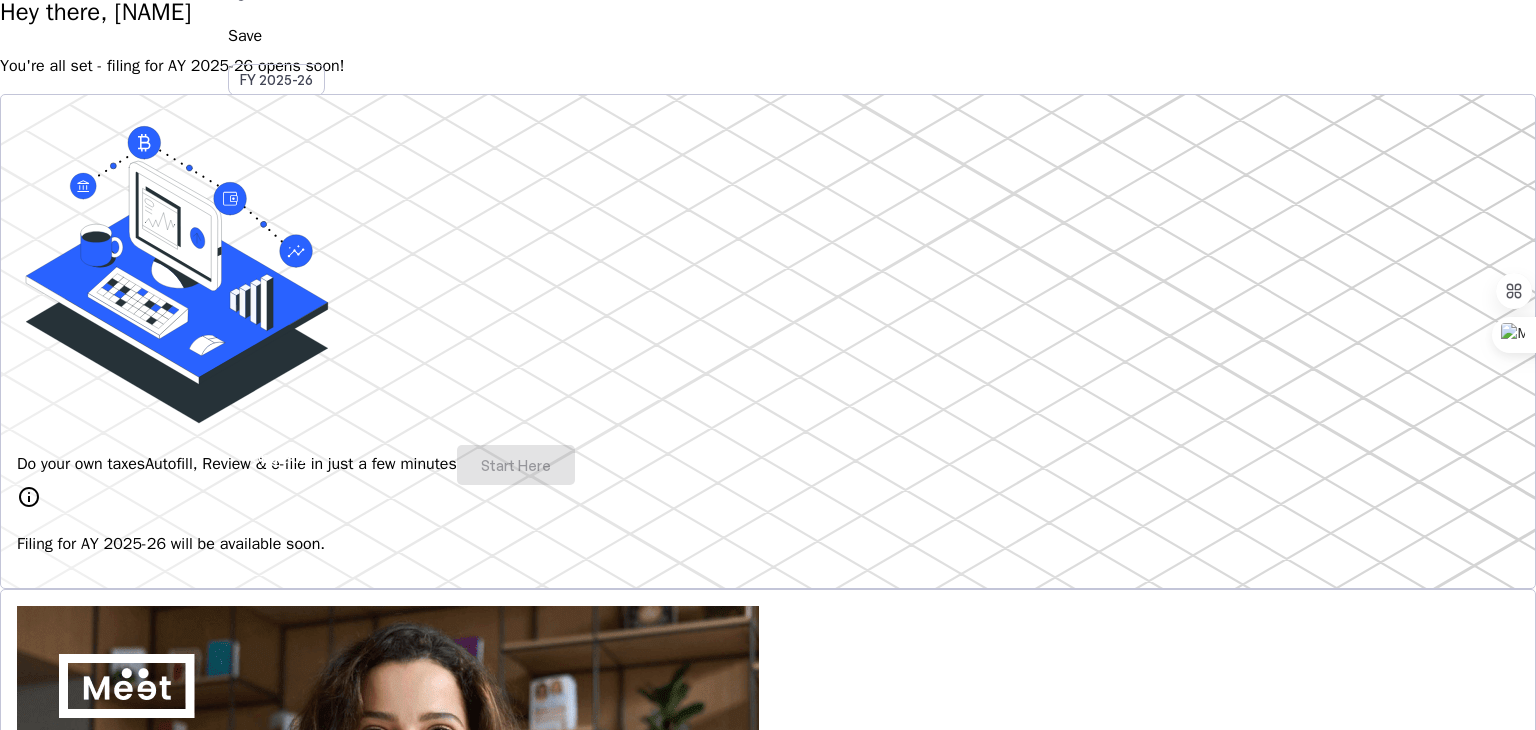 scroll, scrollTop: 0, scrollLeft: 0, axis: both 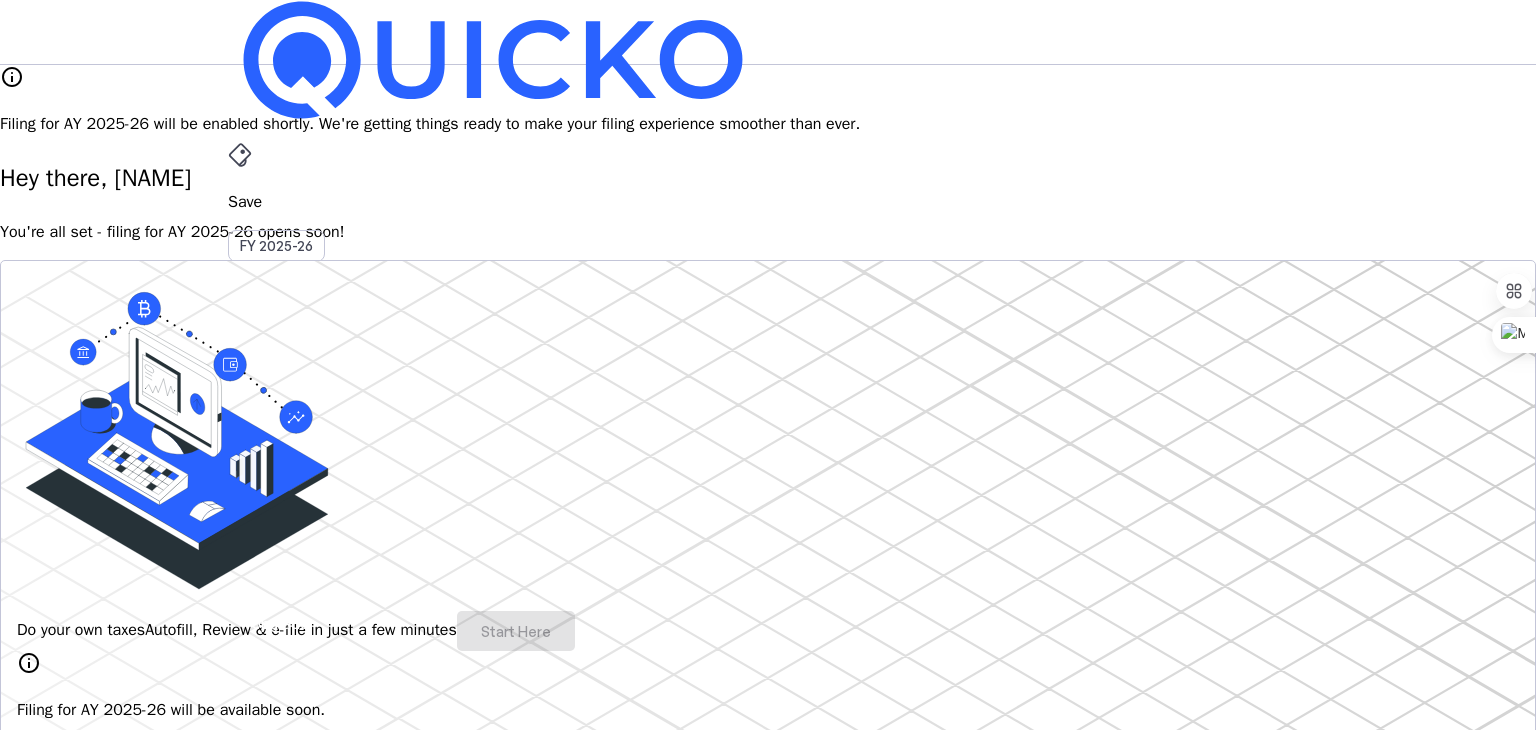 click on "arrow_drop_down" at bounding box center (240, 536) 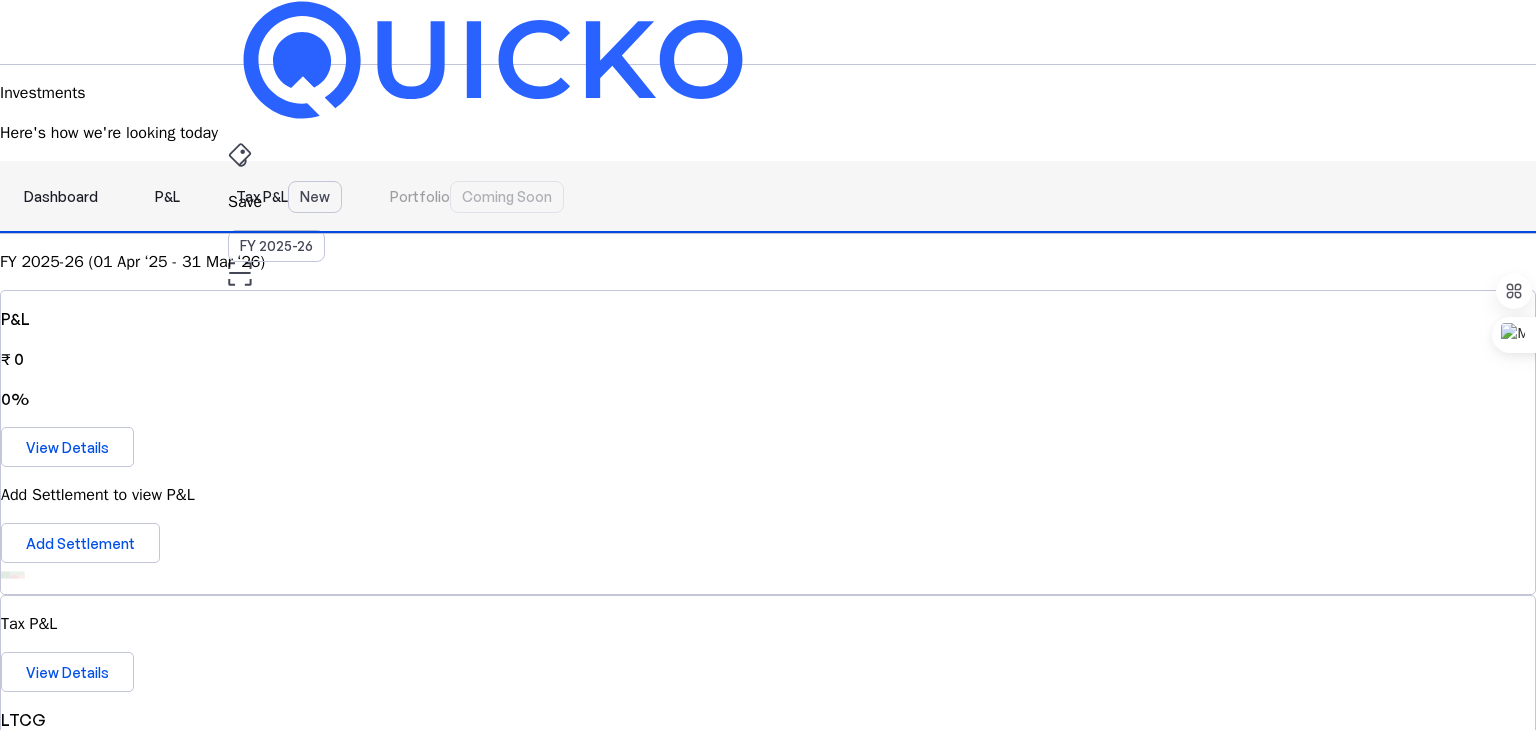 click on "Tax P&L  New" at bounding box center [289, 197] 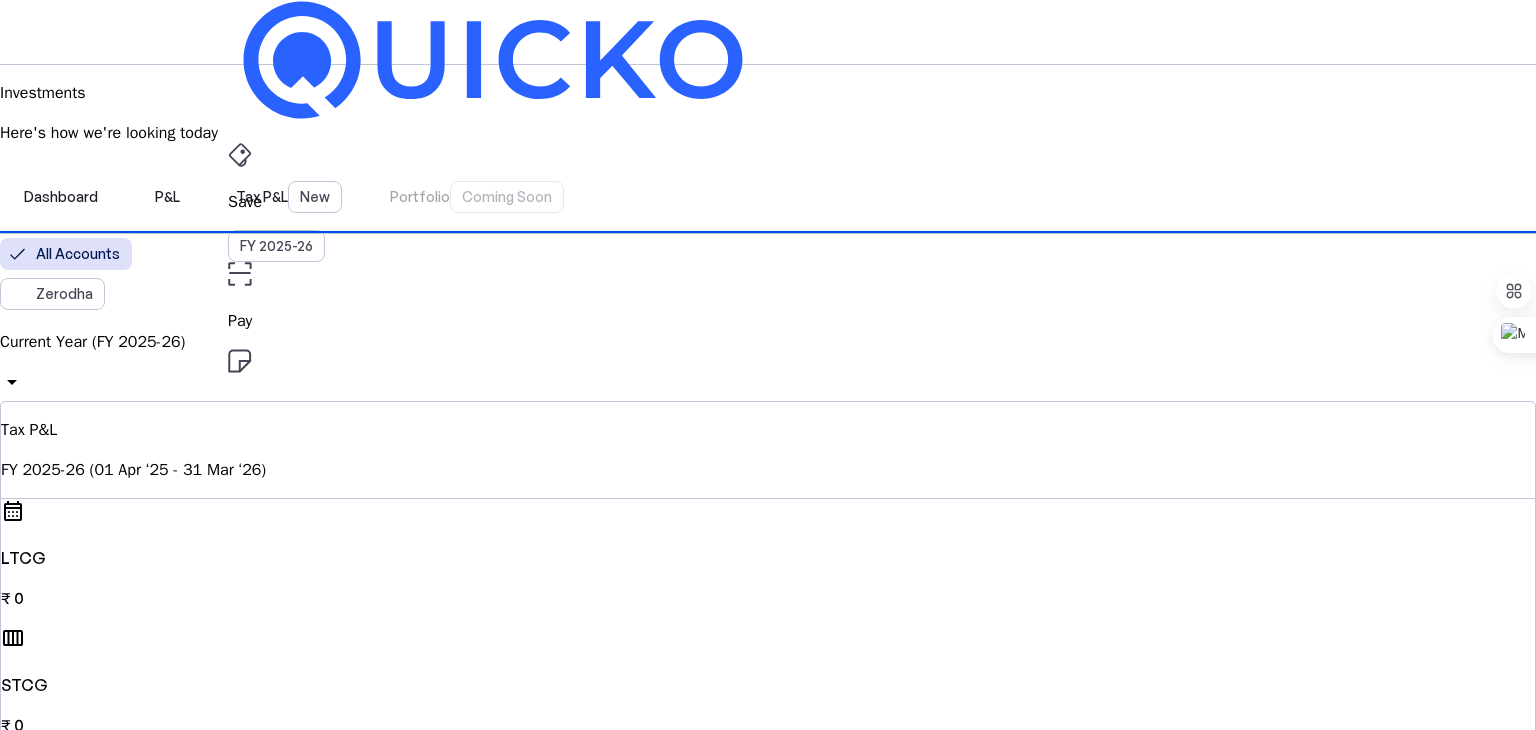 click on "Current Year (FY 2025-26)   arrow_drop_down" at bounding box center (768, 365) 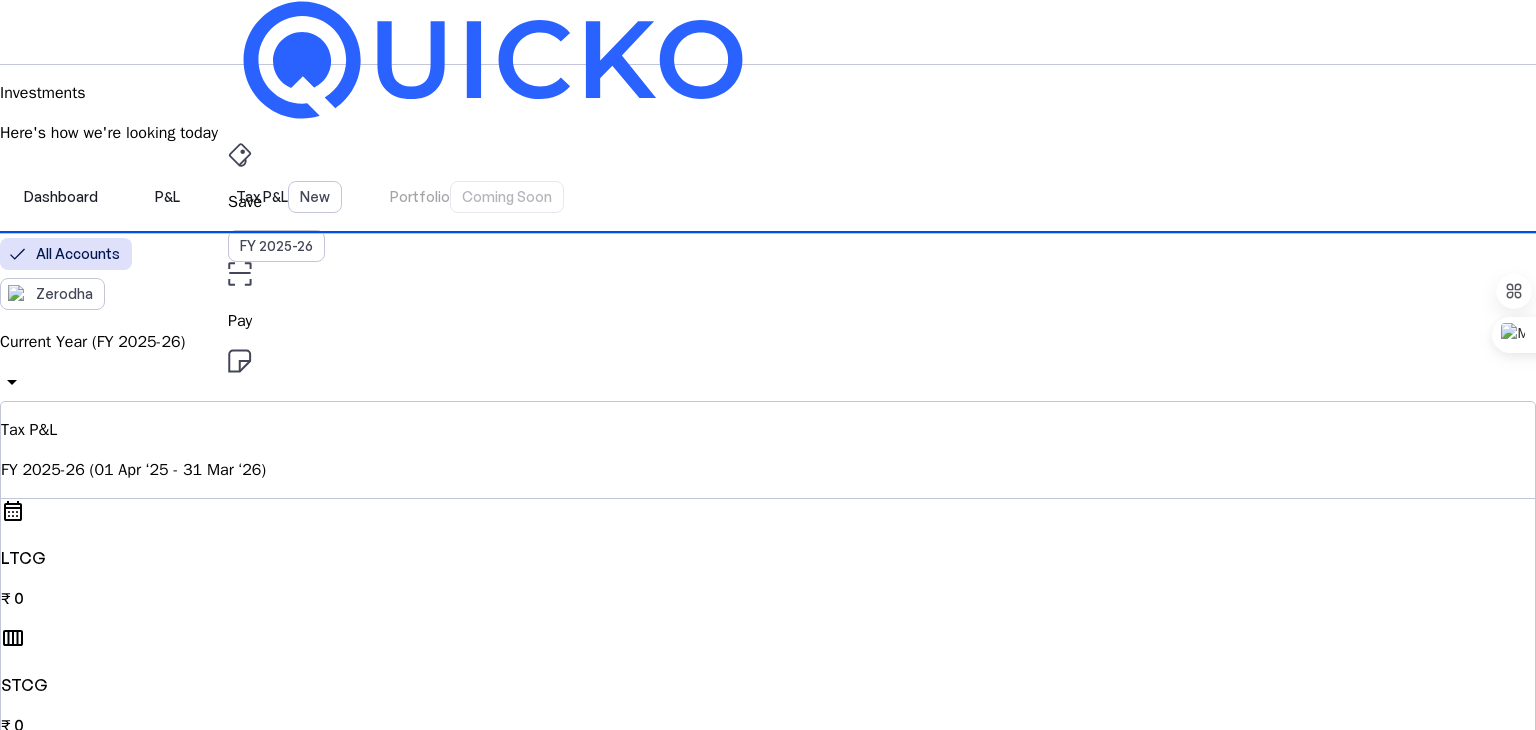 click on "Previous Year (FY 2024-25)" at bounding box center [140, 2826] 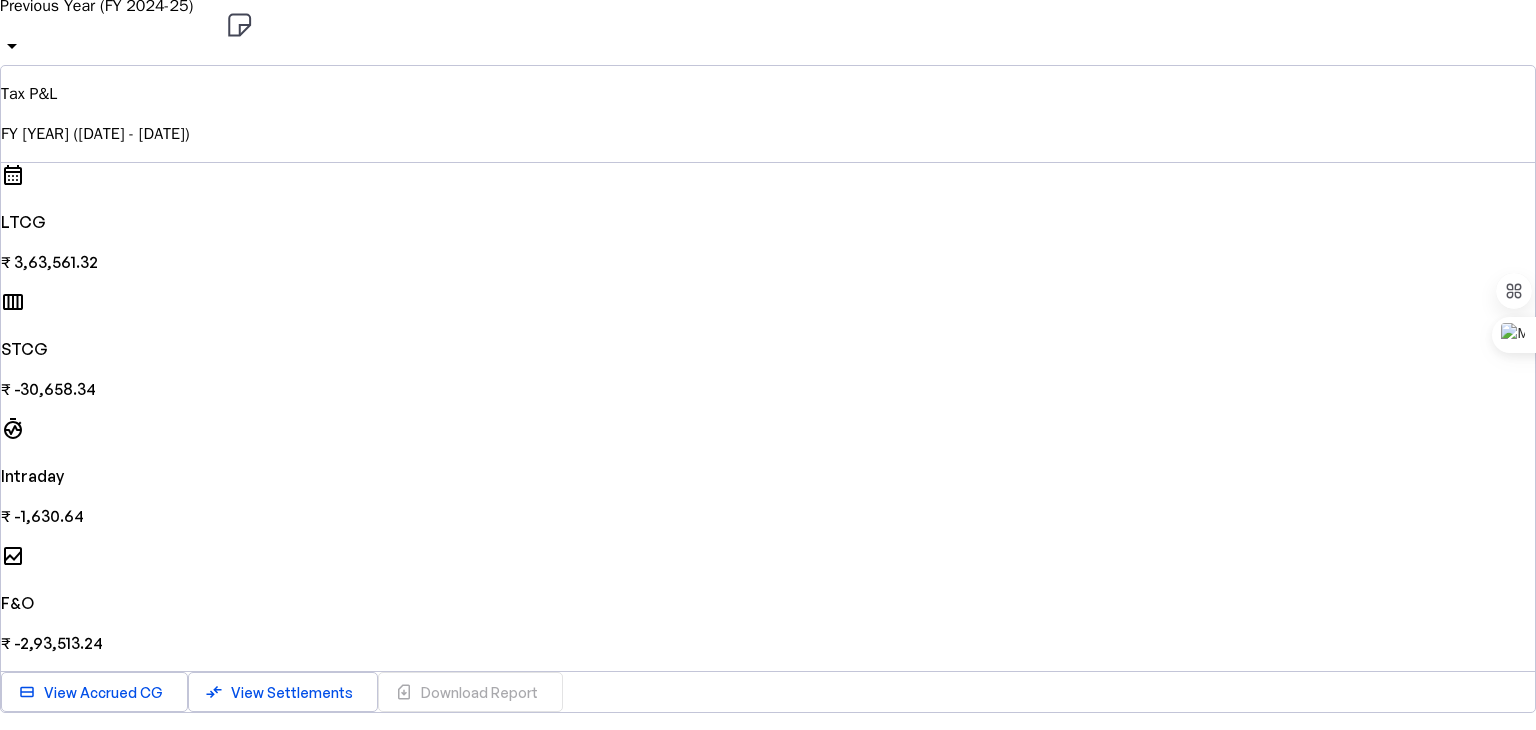 scroll, scrollTop: 170, scrollLeft: 0, axis: vertical 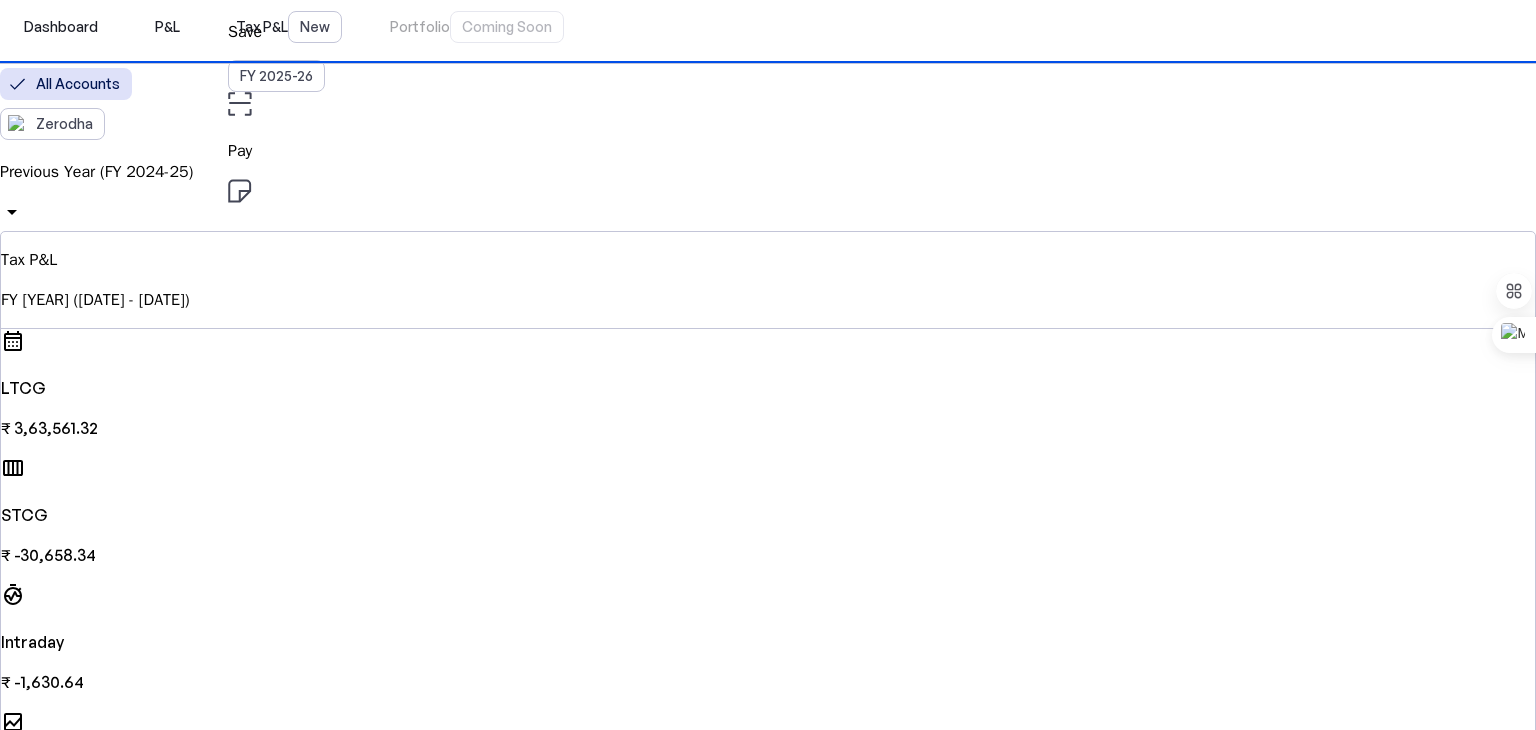 click on "View Settlements" at bounding box center (292, 858) 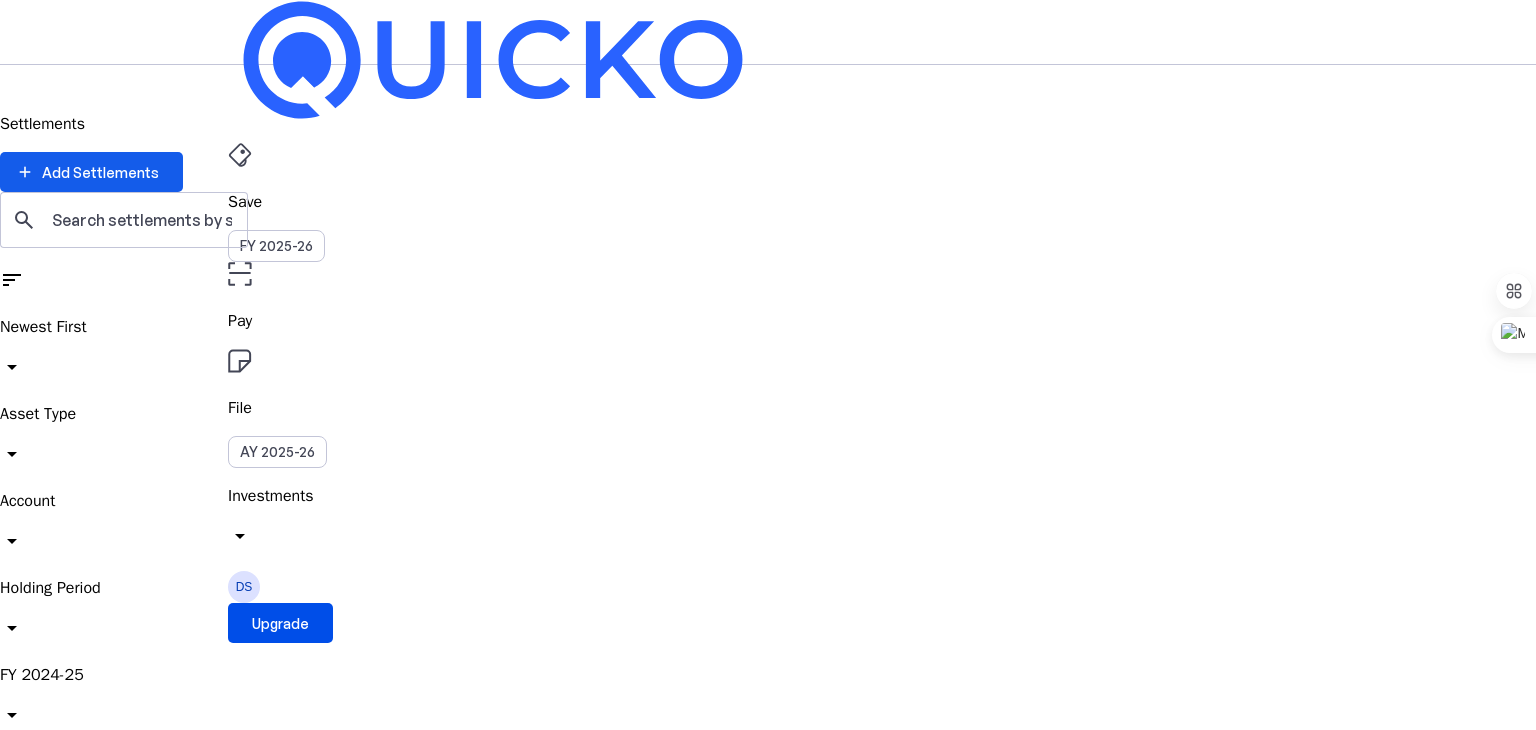 click on "Add Settlements" at bounding box center (100, 172) 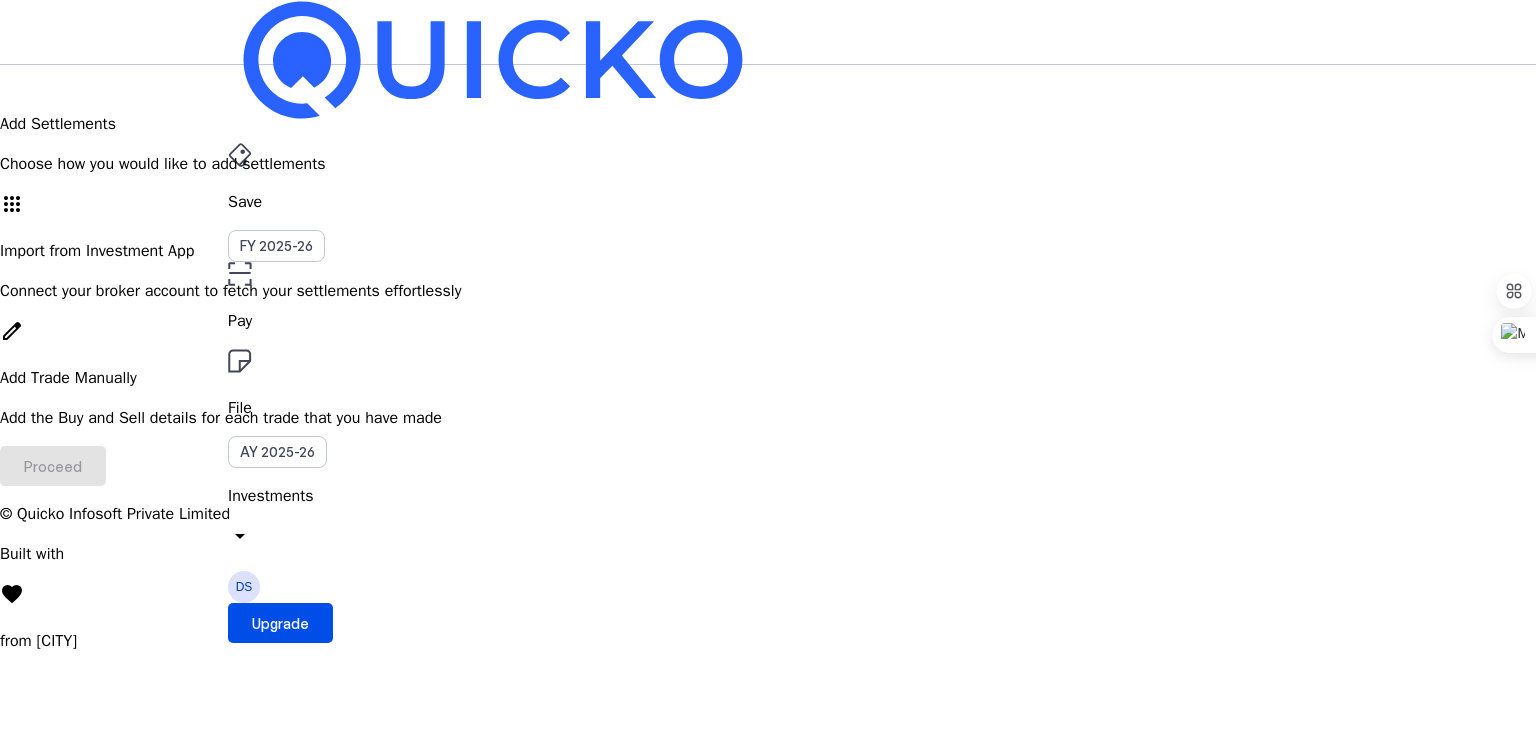 click on "Connect your broker account to fetch your settlements effortlessly" at bounding box center (768, 291) 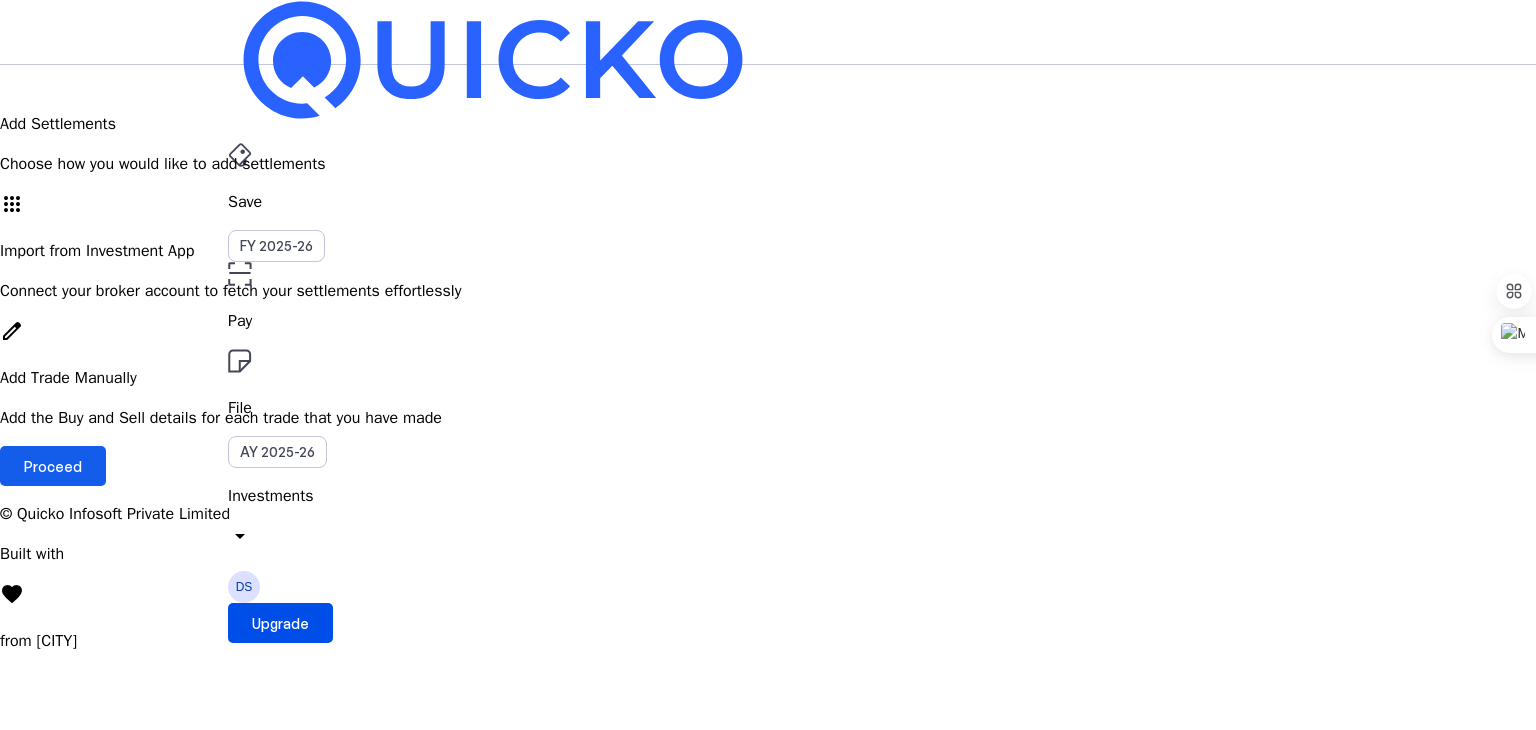 click at bounding box center [53, 466] 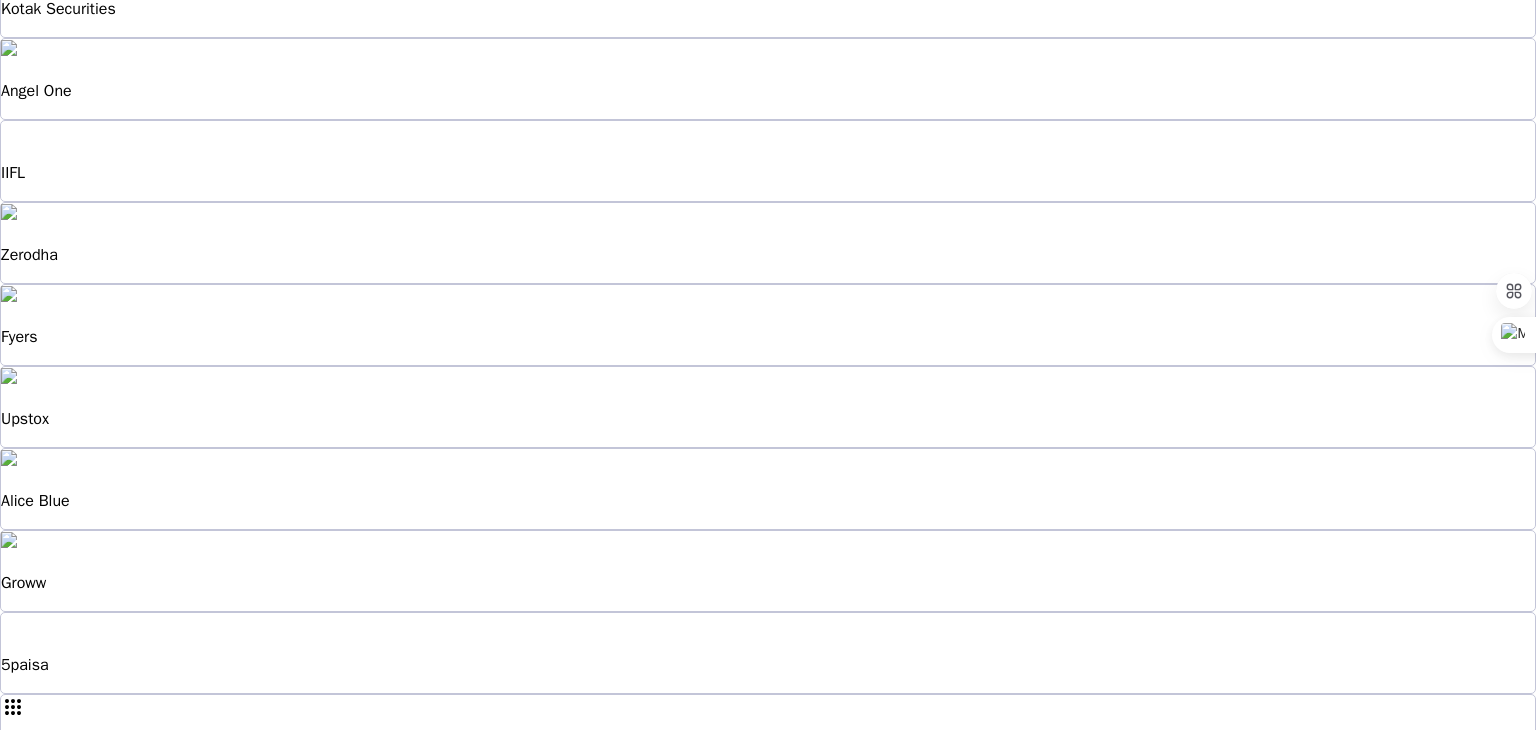 scroll, scrollTop: 333, scrollLeft: 0, axis: vertical 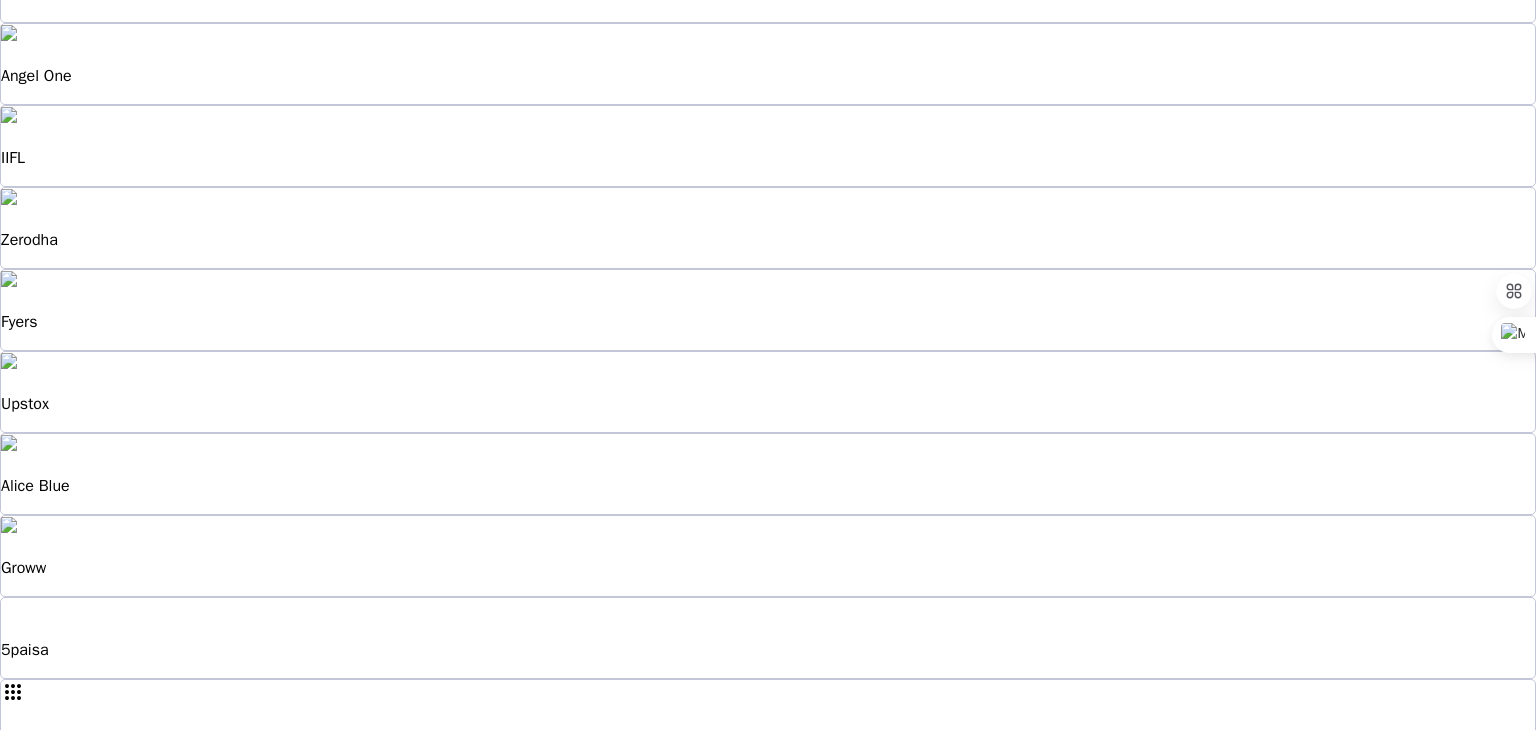 click on "Lemonn" at bounding box center [102, 879] 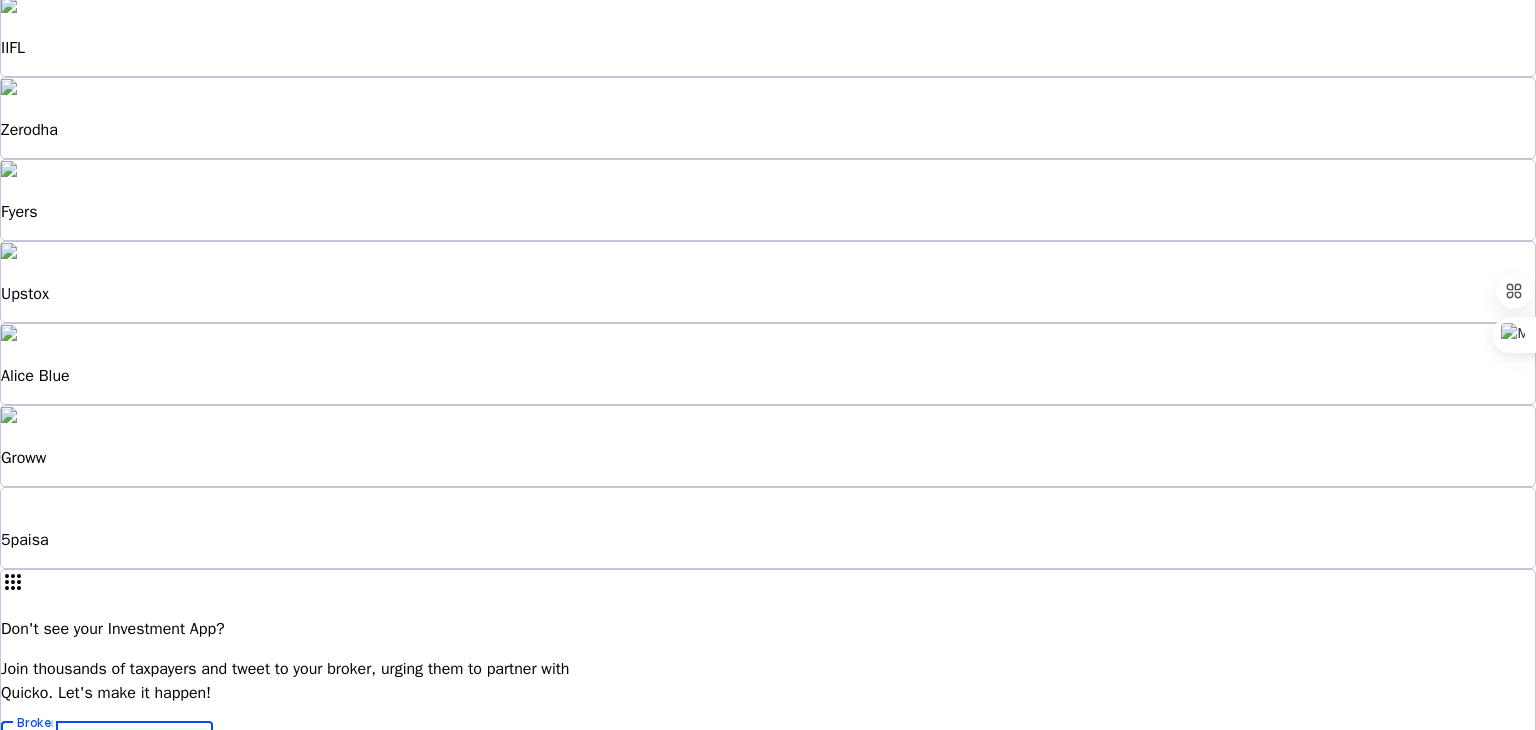 scroll, scrollTop: 0, scrollLeft: 0, axis: both 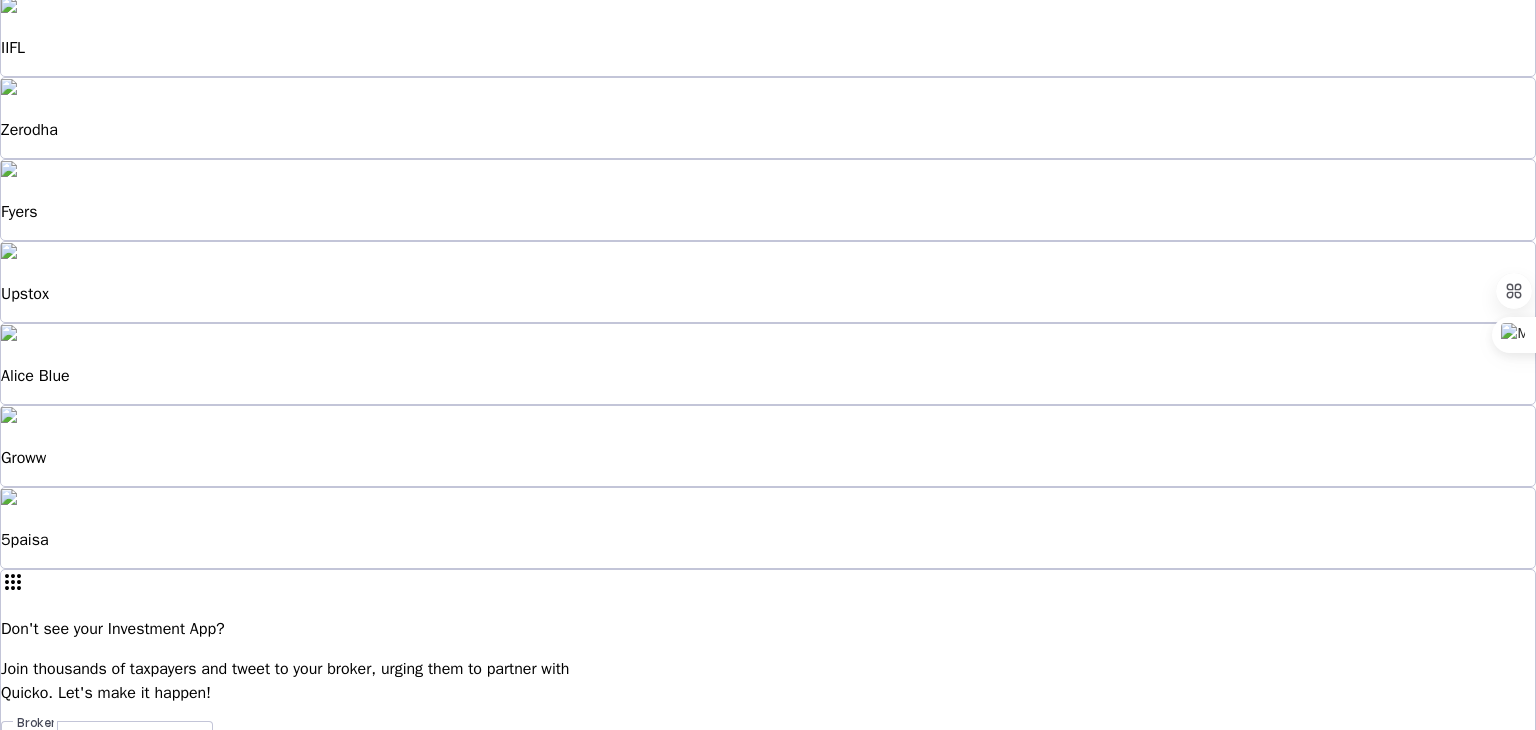 click on "edit Add Account Manually chevron_right" at bounding box center [768, 930] 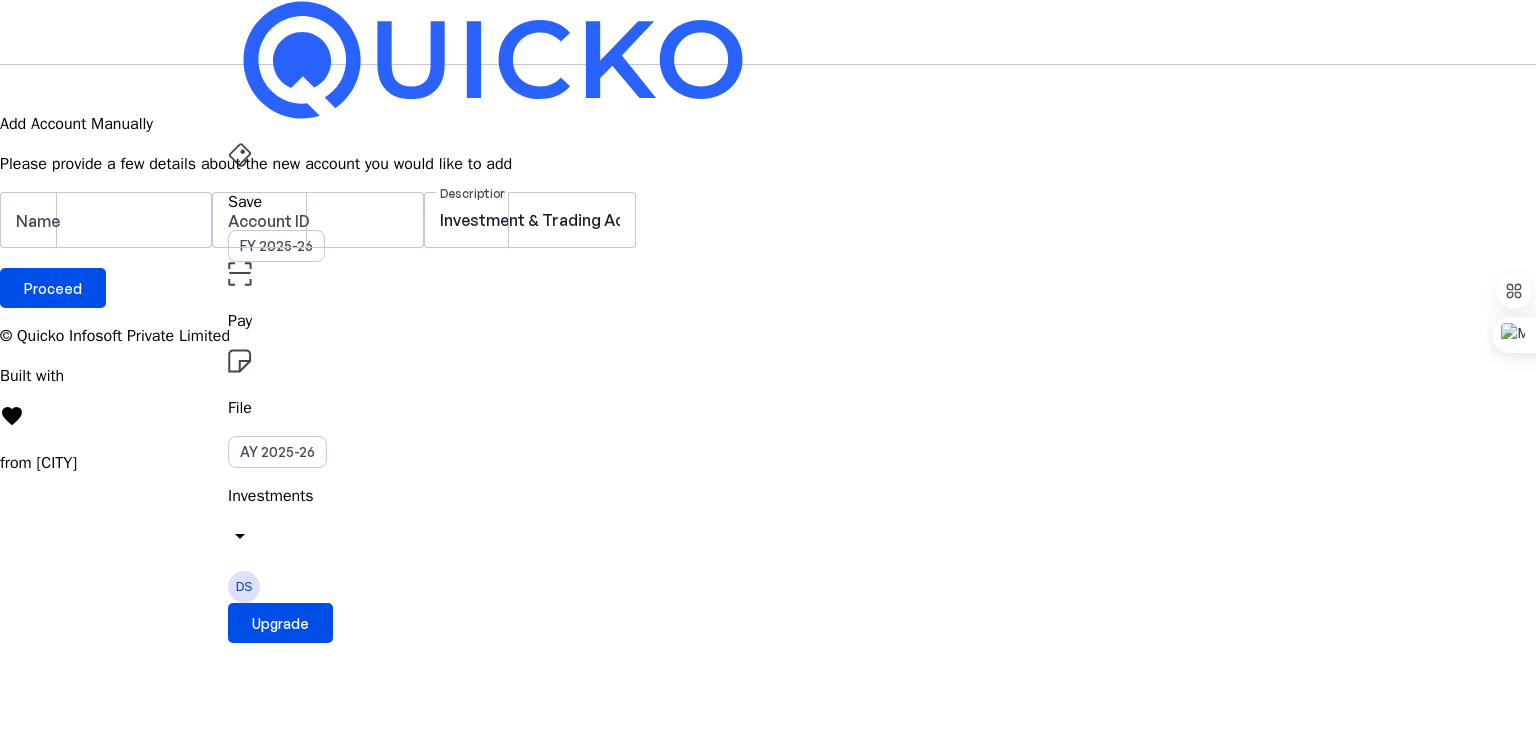 scroll, scrollTop: 0, scrollLeft: 0, axis: both 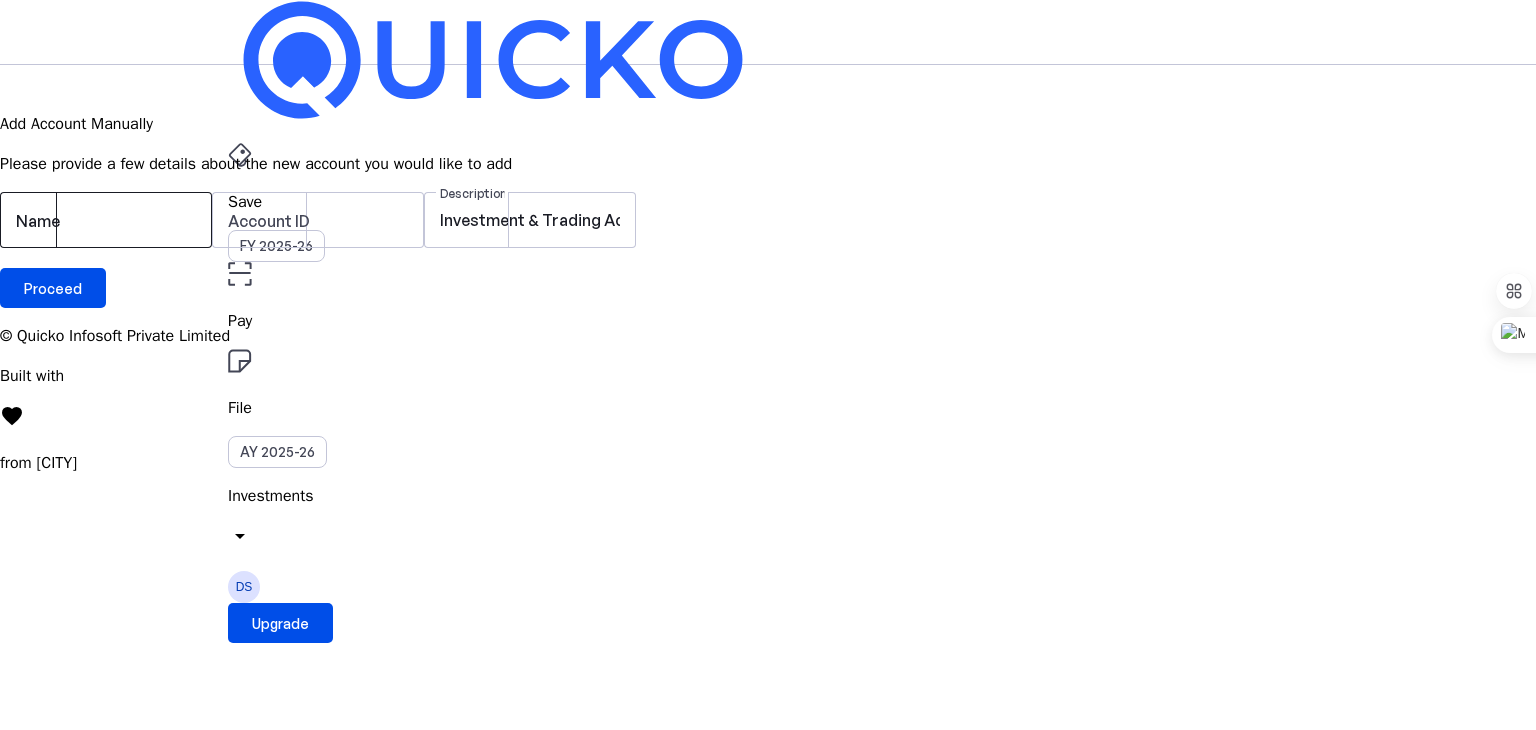 click at bounding box center (106, 220) 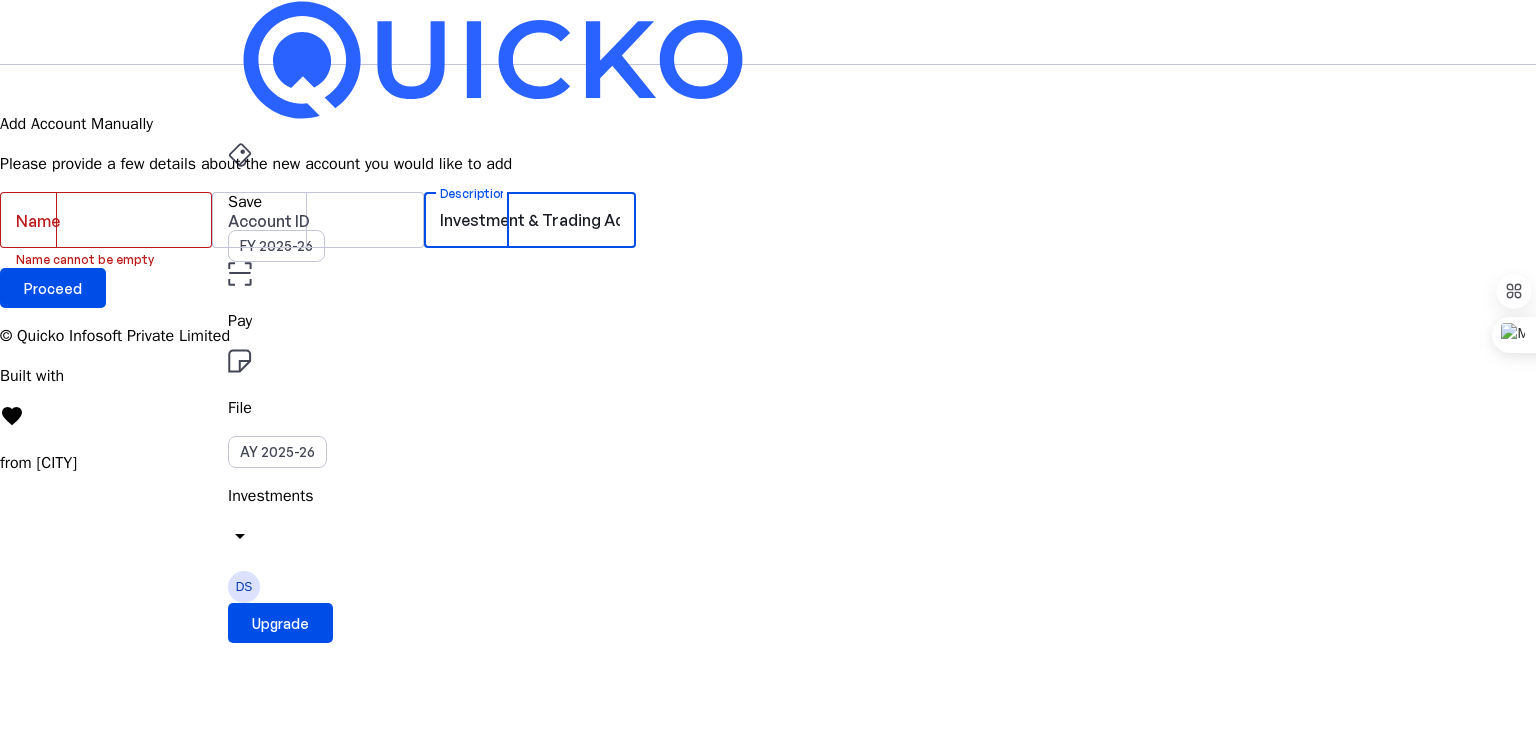 click on "Investment & Trading Account" at bounding box center [530, 220] 